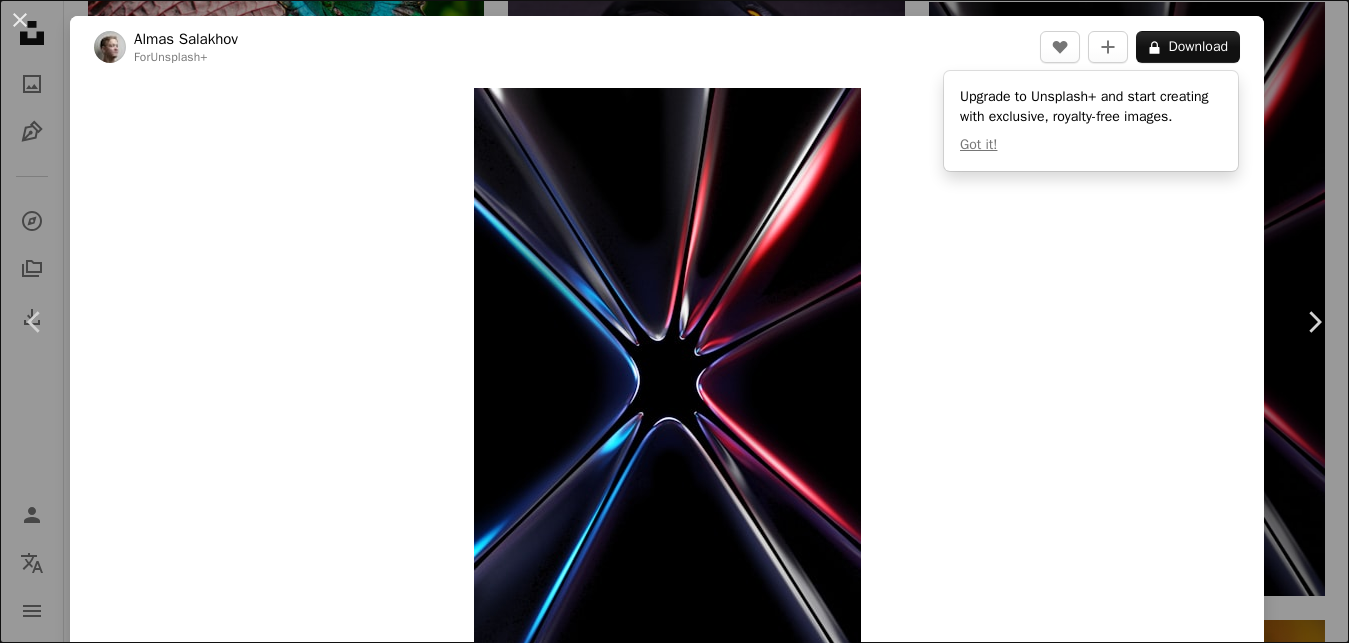 scroll, scrollTop: 2652, scrollLeft: 0, axis: vertical 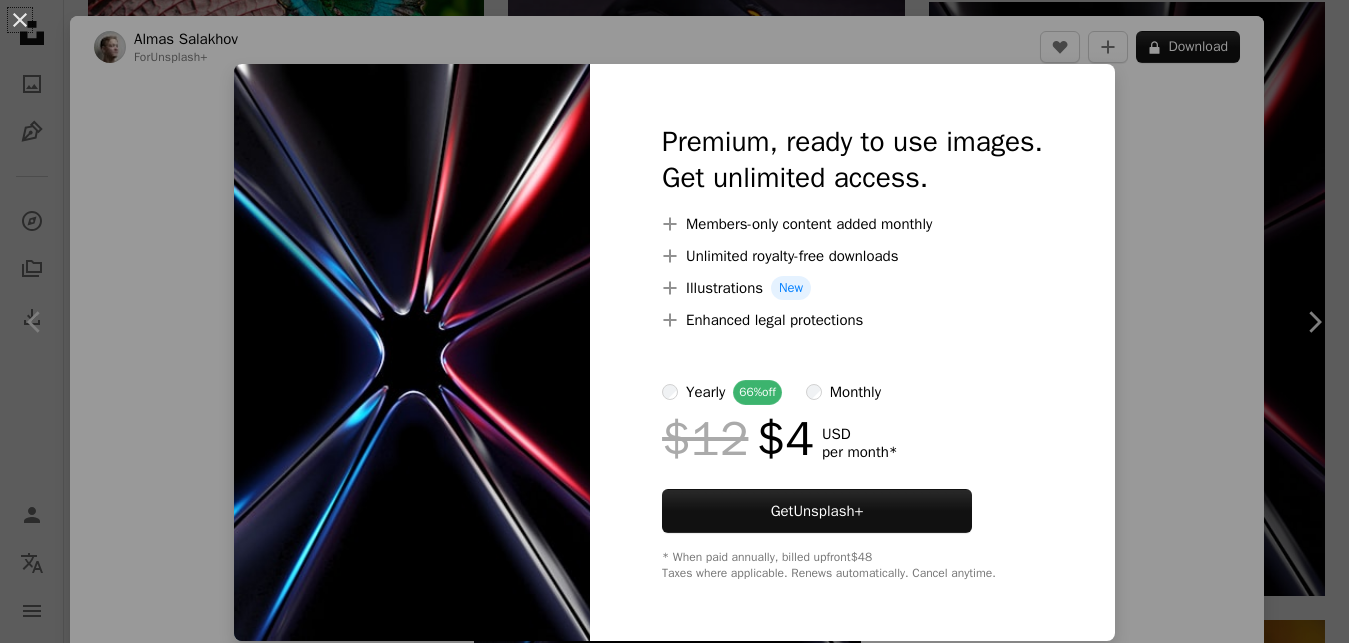 click on "An X shape Premium, ready to use images. Get unlimited access. A plus sign Members-only content added monthly A plus sign Unlimited royalty-free downloads A plus sign Illustrations  New A plus sign Enhanced legal protections yearly 66%  off monthly $12   $4 USD per month * Get  Unsplash+ * When paid annually, billed upfront  $48 Taxes where applicable. Renews automatically. Cancel anytime." at bounding box center (674, 321) 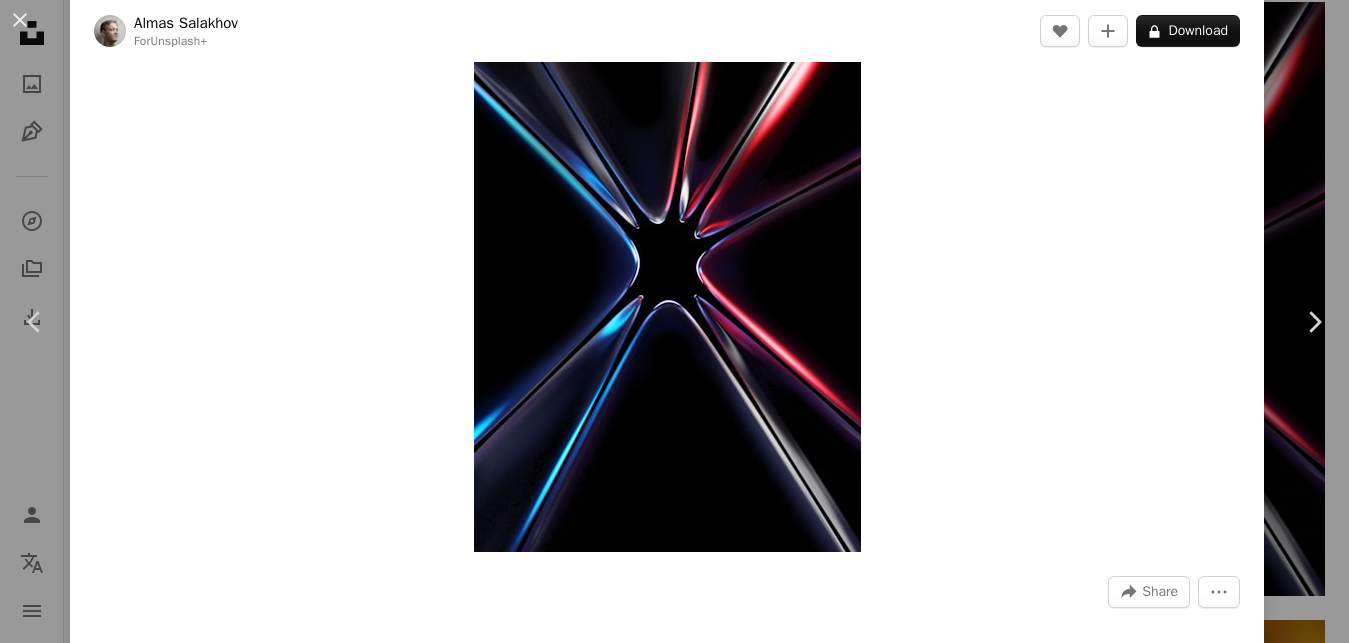 scroll, scrollTop: 360, scrollLeft: 0, axis: vertical 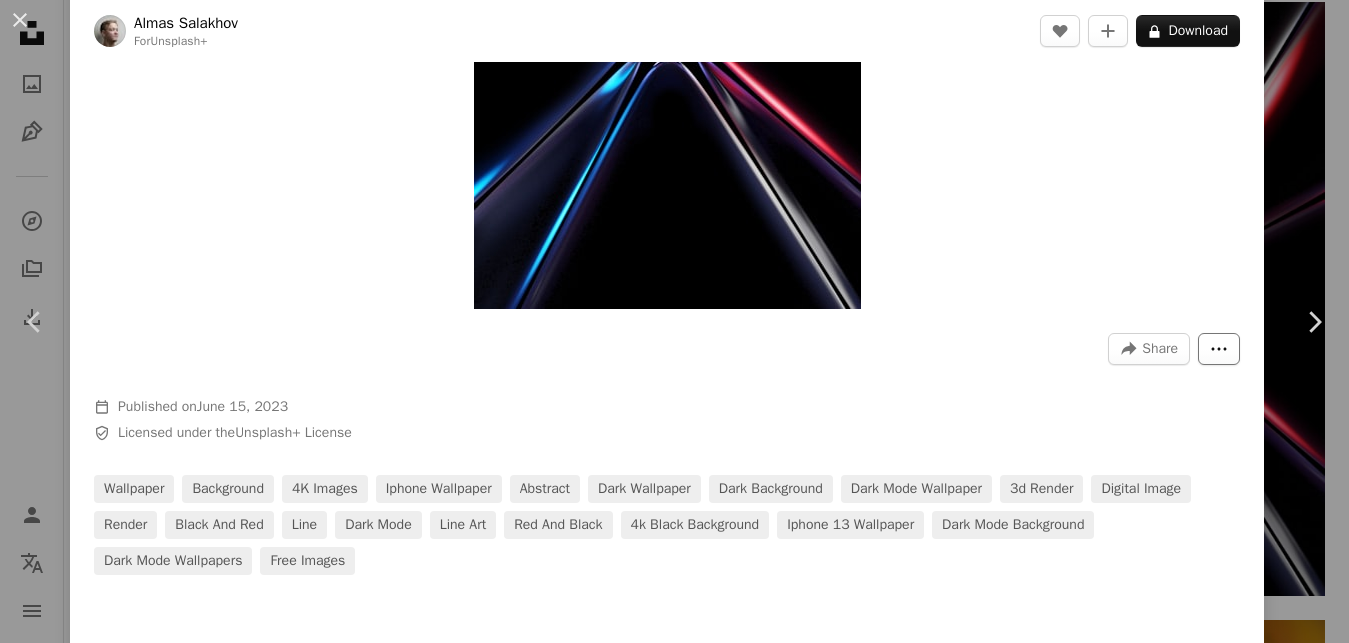 click on "More Actions" 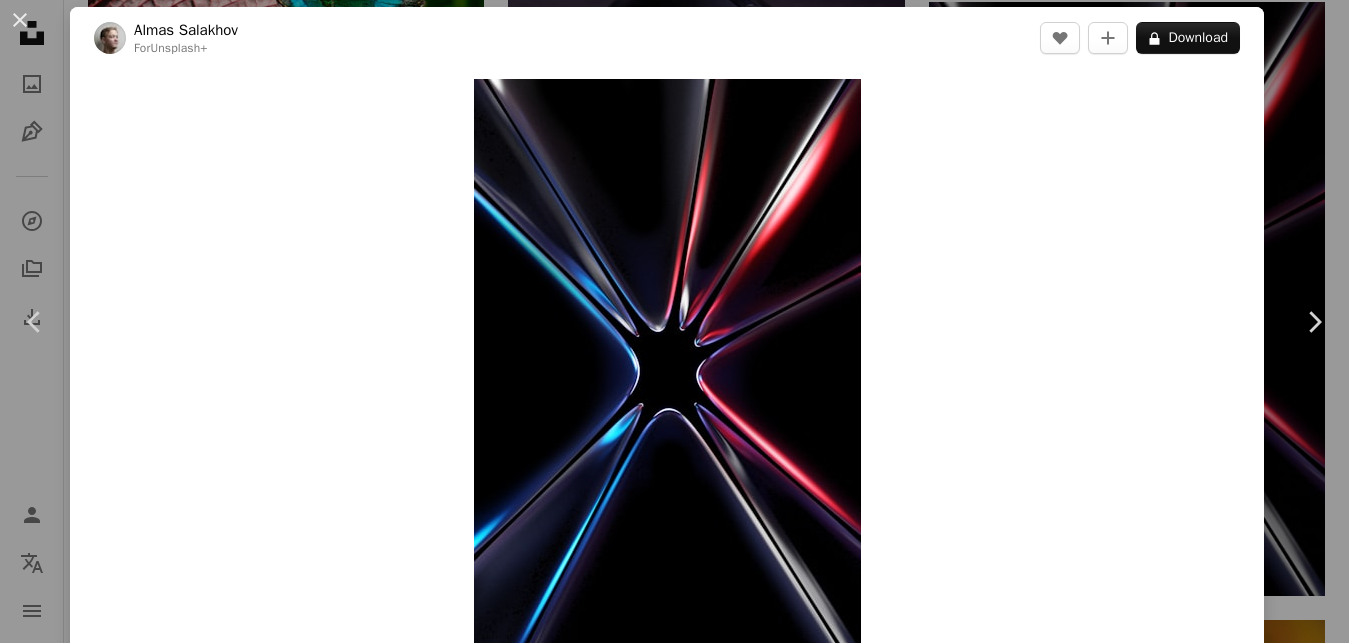 scroll, scrollTop: 0, scrollLeft: 0, axis: both 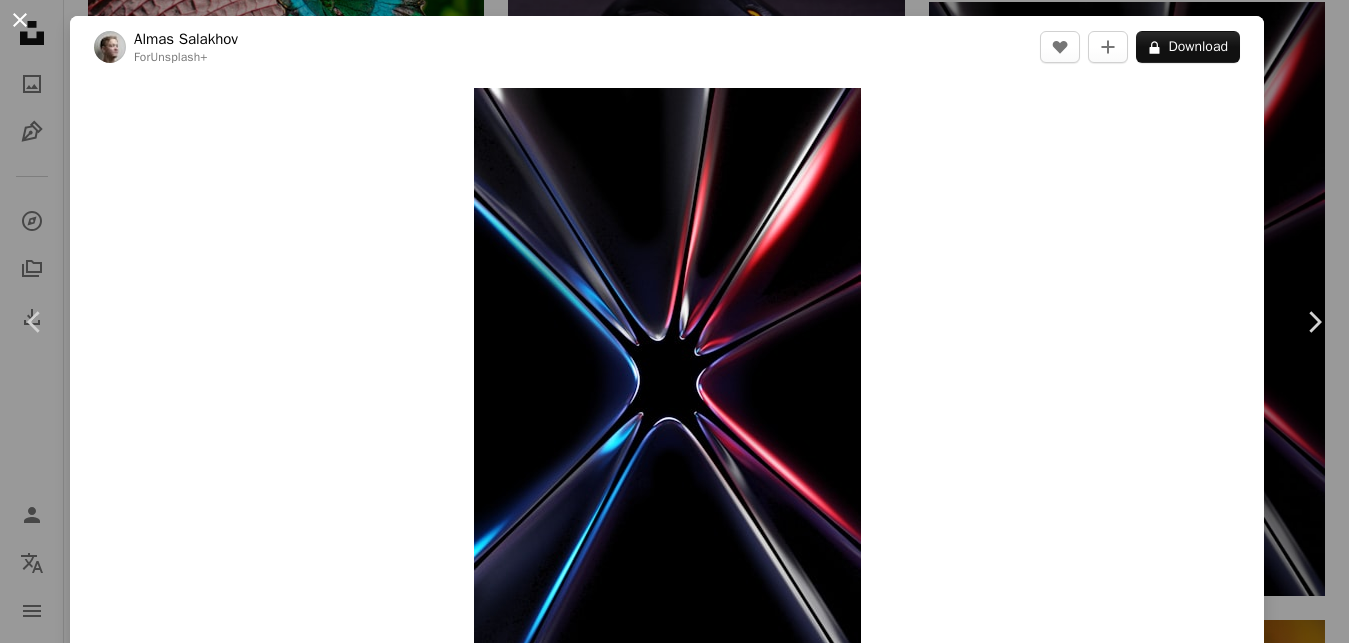 click on "An X shape" at bounding box center [20, 20] 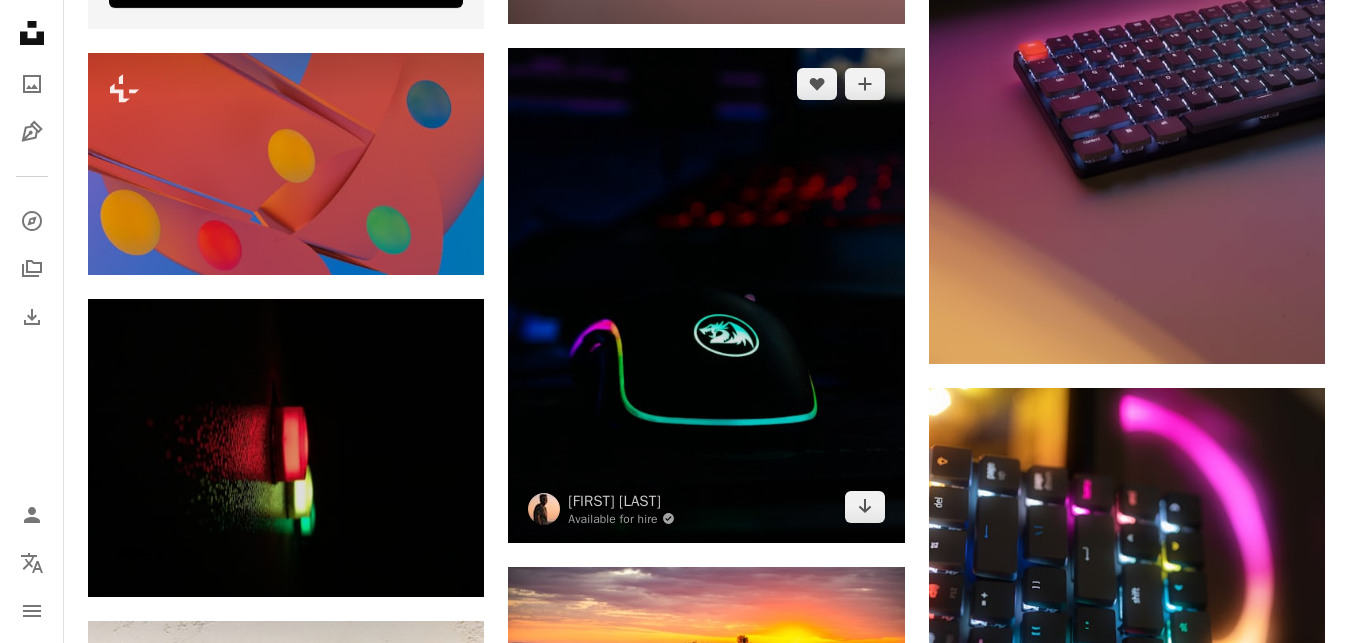scroll, scrollTop: 4896, scrollLeft: 0, axis: vertical 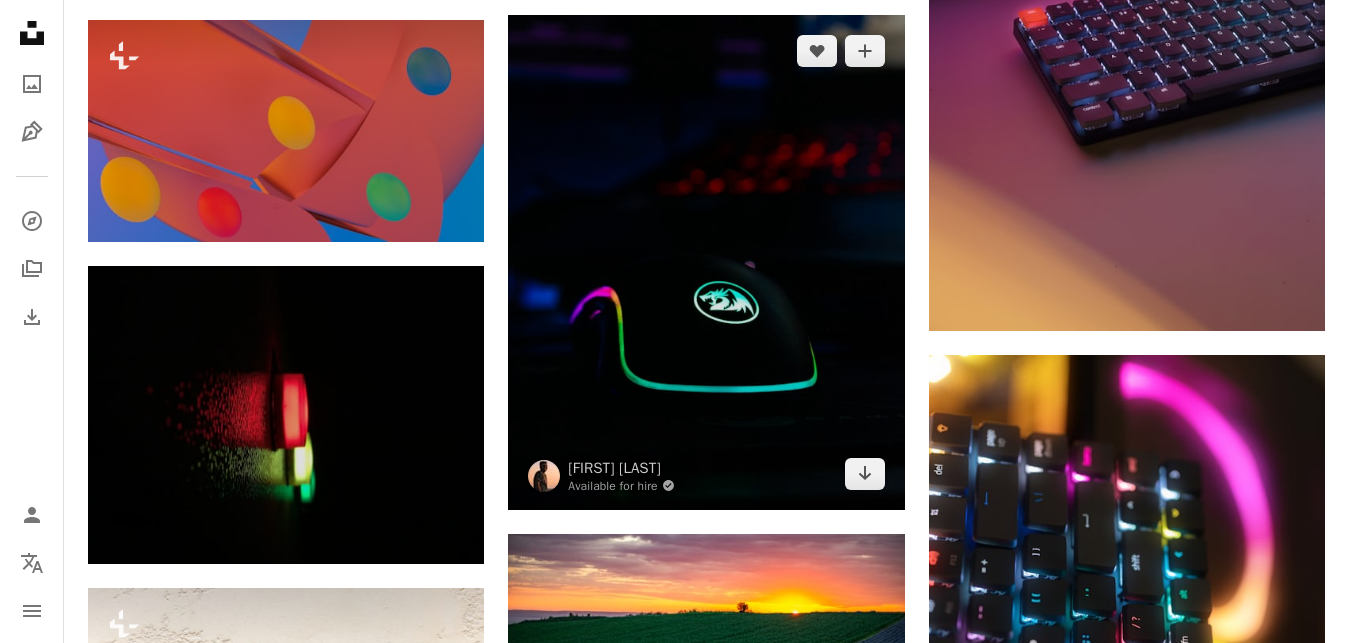 click at bounding box center [706, 262] 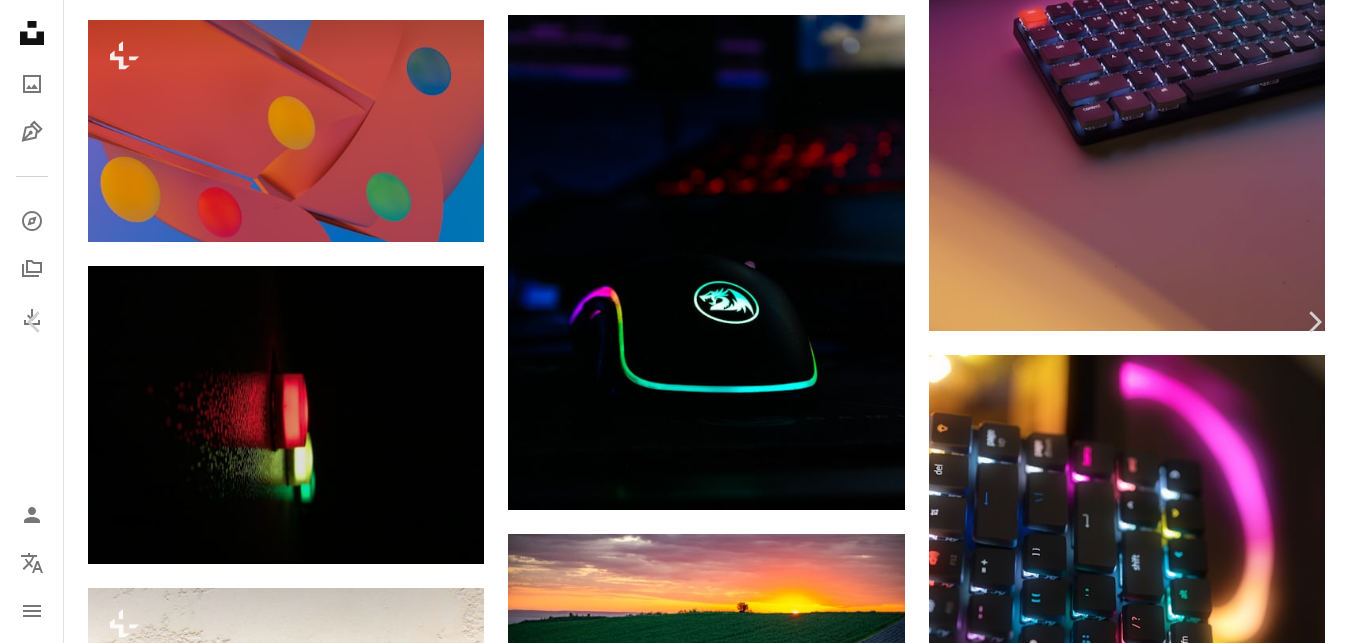scroll, scrollTop: 0, scrollLeft: 0, axis: both 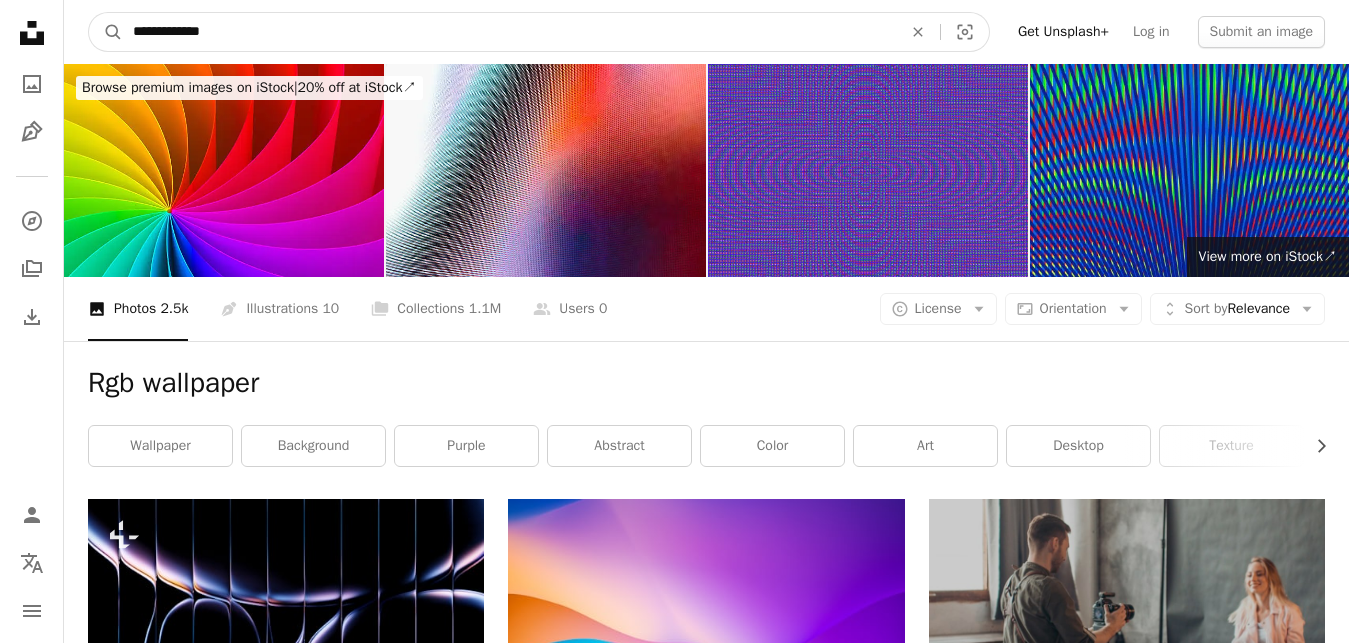 click on "**********" at bounding box center [509, 32] 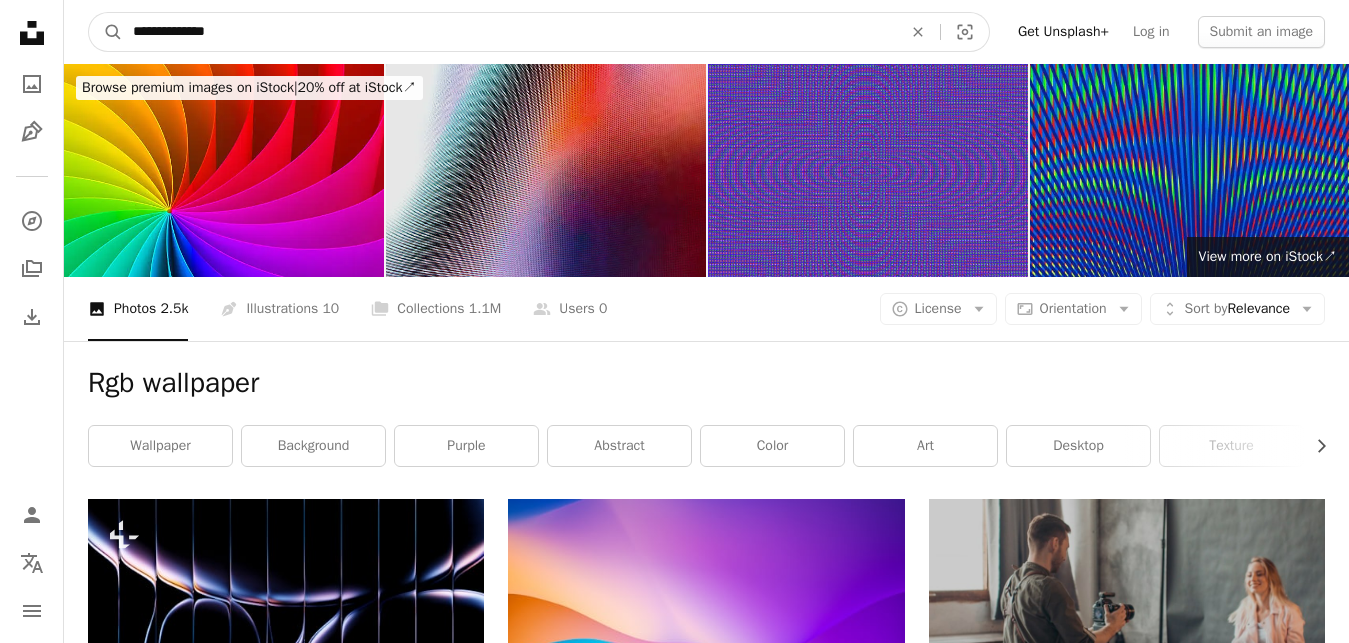 type on "**********" 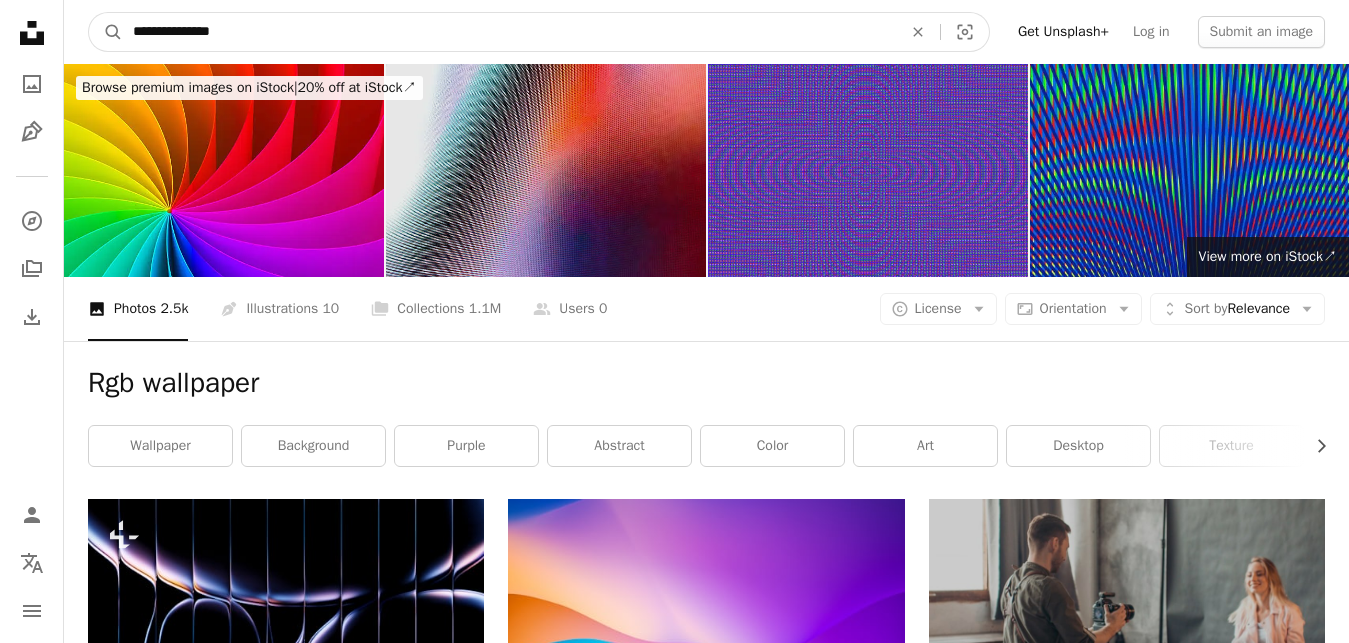 click on "A magnifying glass" at bounding box center (106, 32) 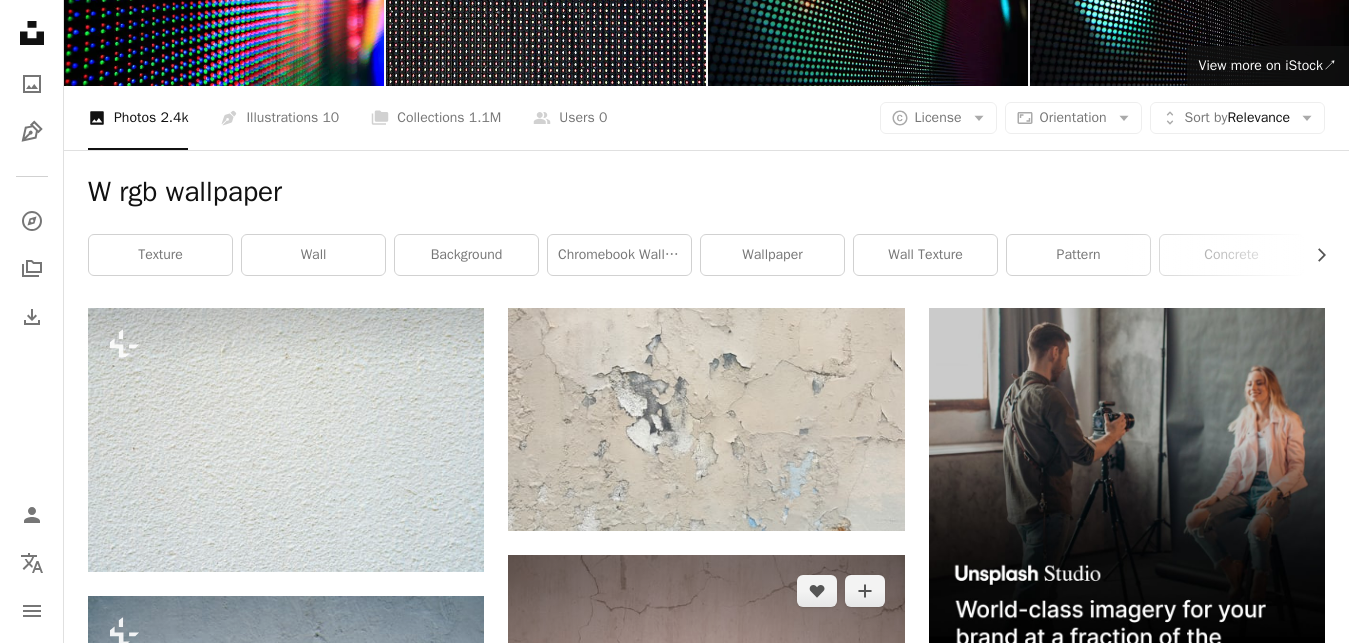 scroll, scrollTop: 0, scrollLeft: 0, axis: both 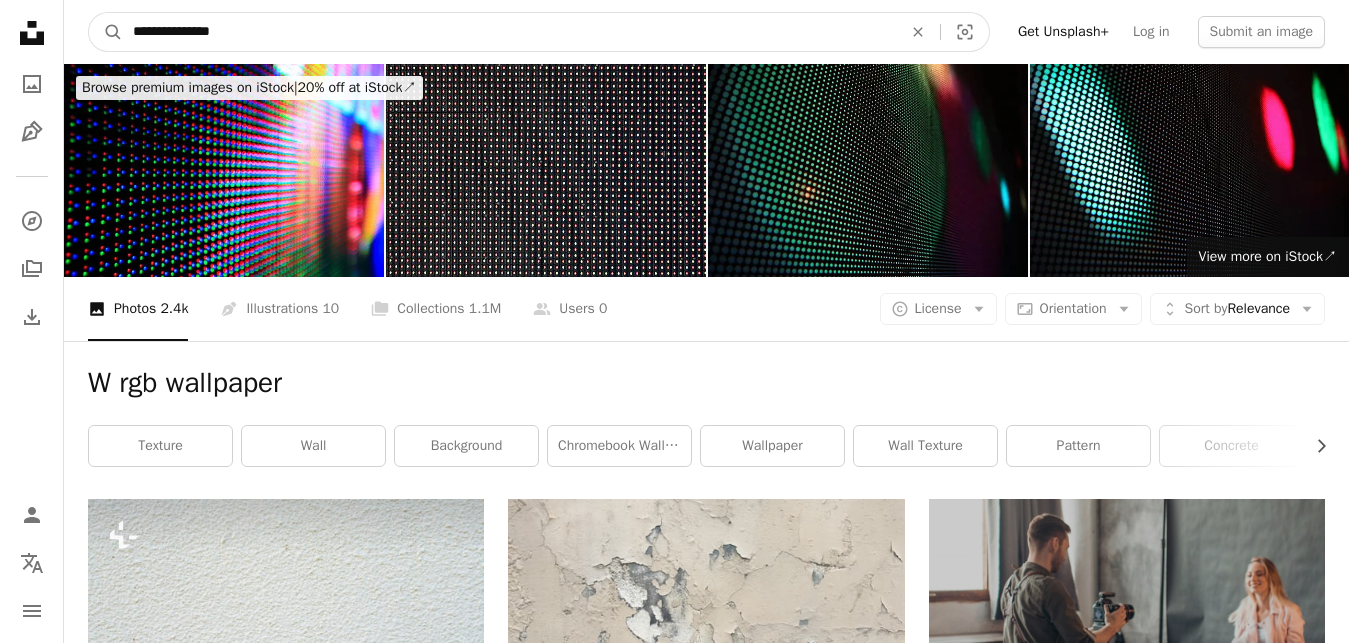 click on "**********" at bounding box center [509, 32] 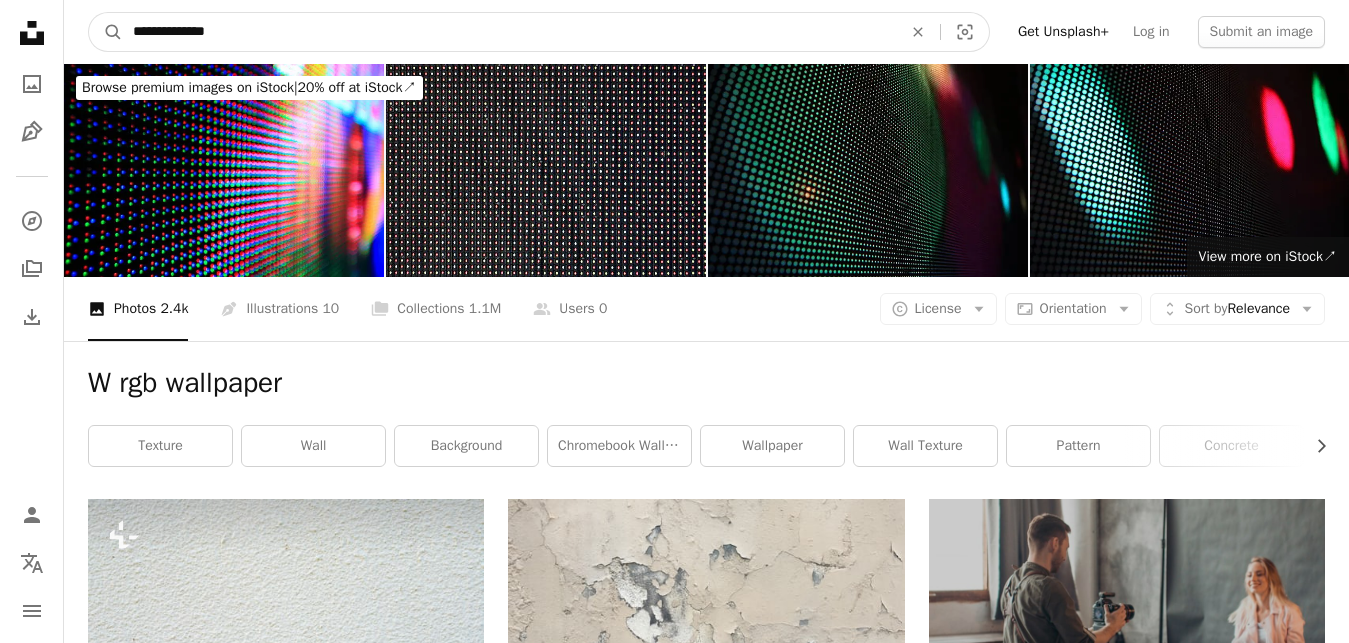 type on "**********" 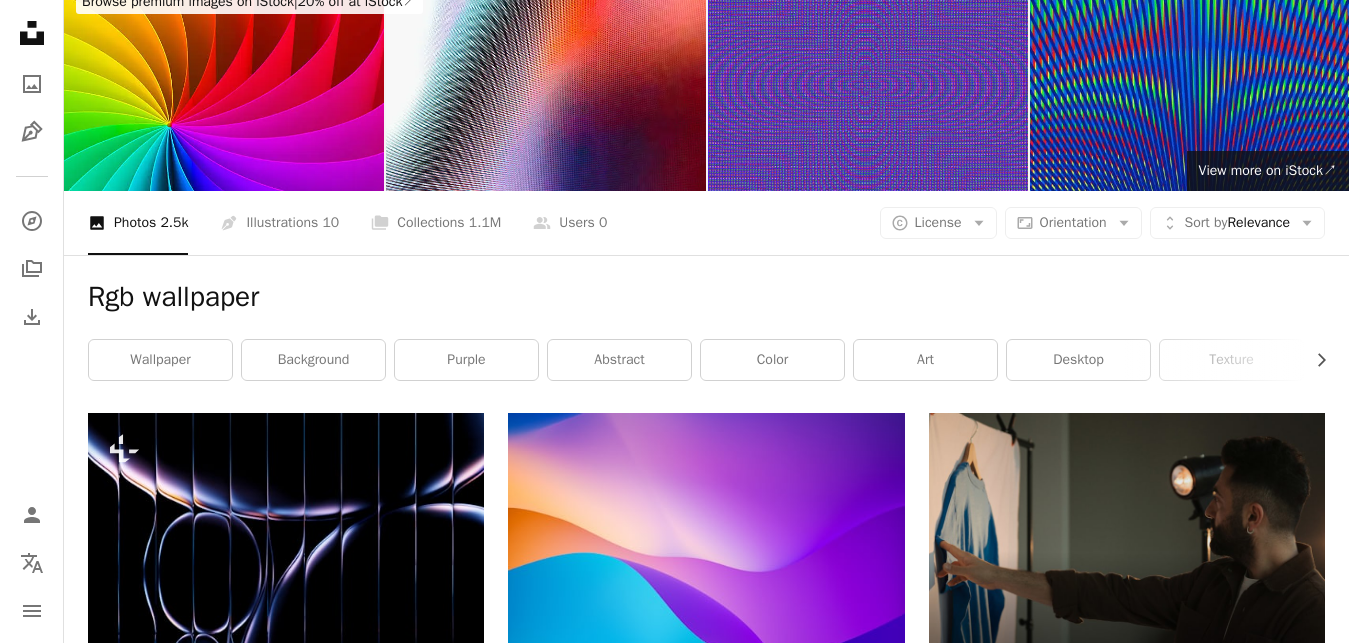 scroll, scrollTop: 408, scrollLeft: 0, axis: vertical 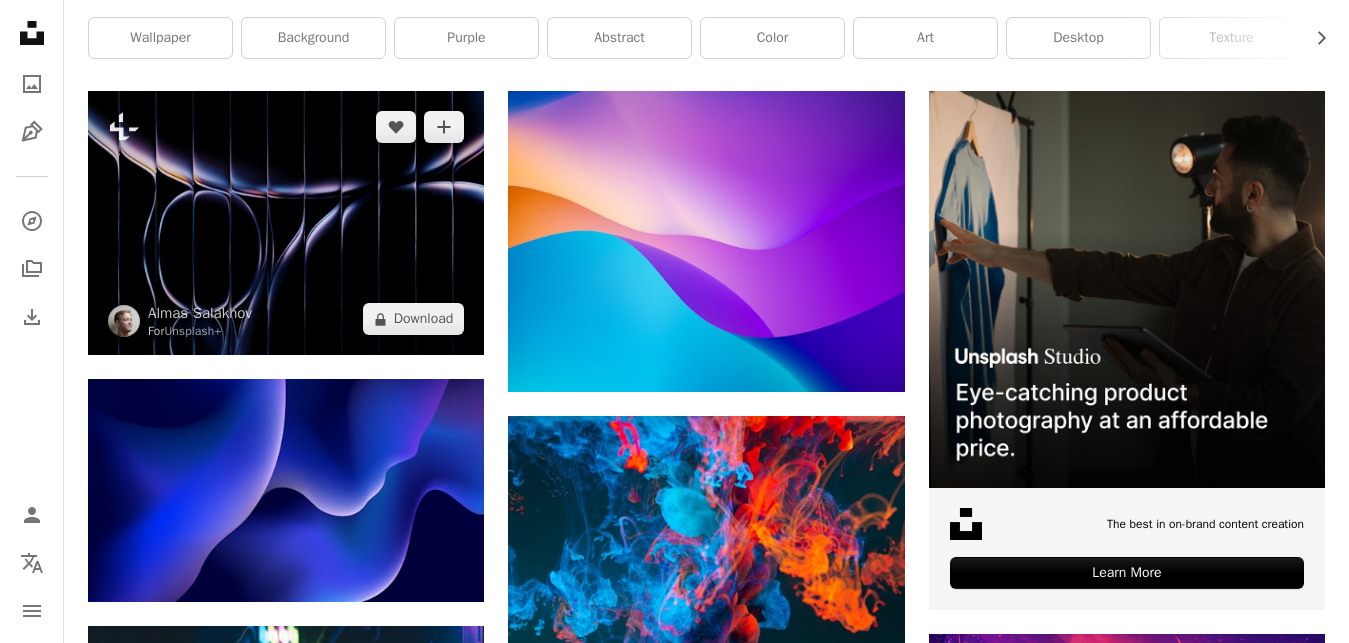 click at bounding box center (286, 223) 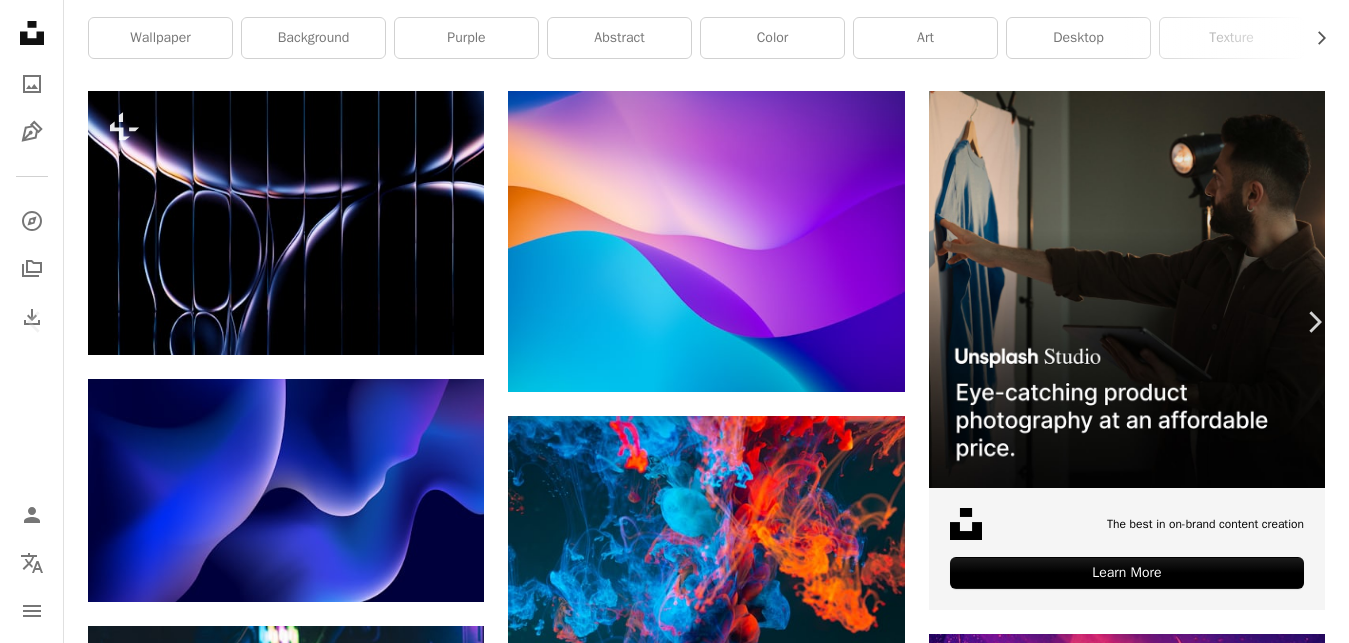 scroll, scrollTop: 1560, scrollLeft: 0, axis: vertical 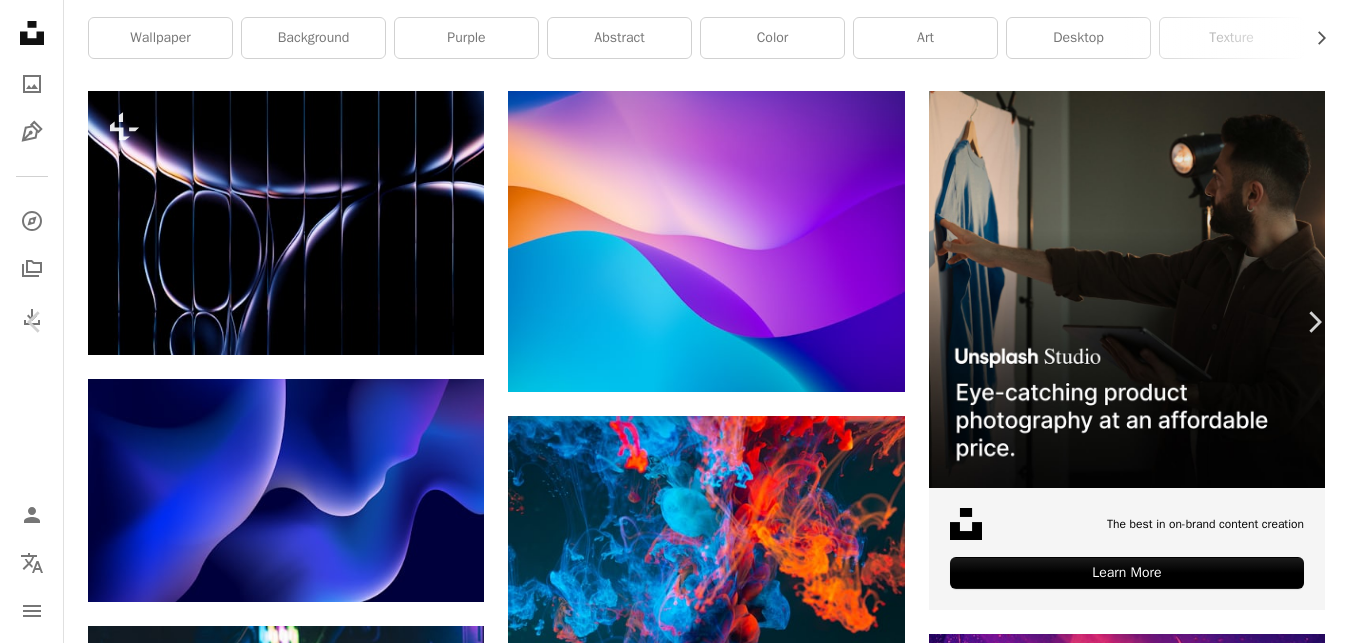 click on "An X shape" at bounding box center (20, 20) 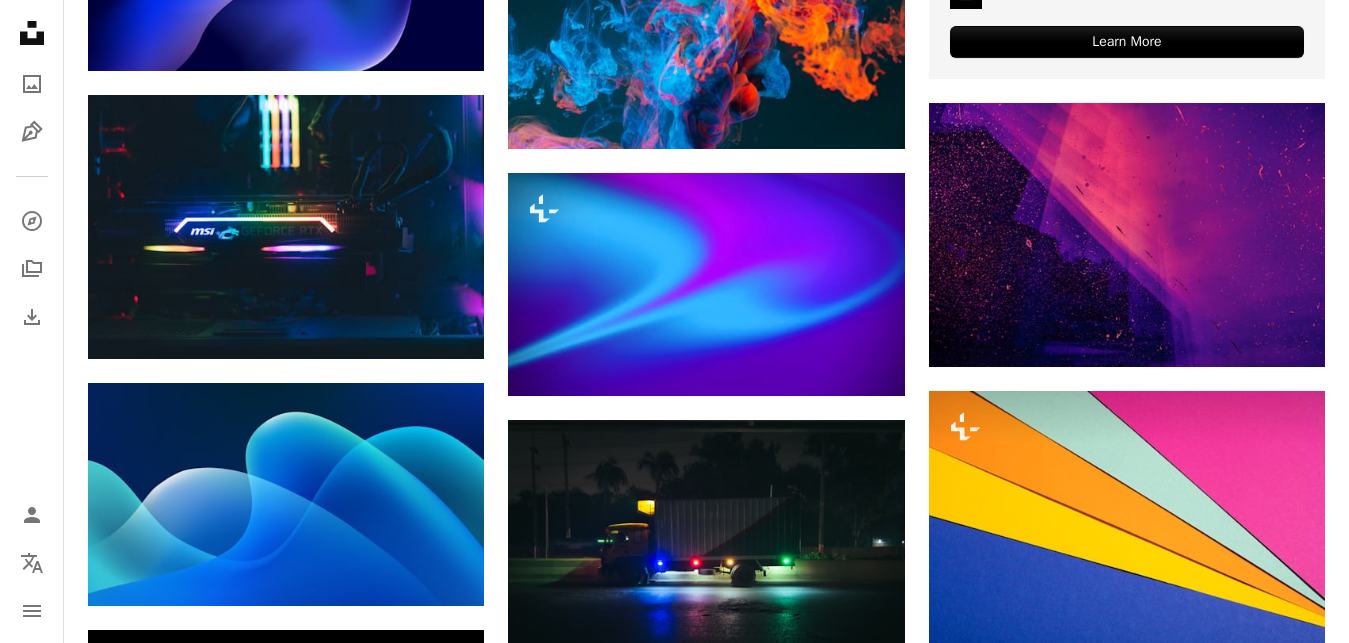 scroll, scrollTop: 816, scrollLeft: 0, axis: vertical 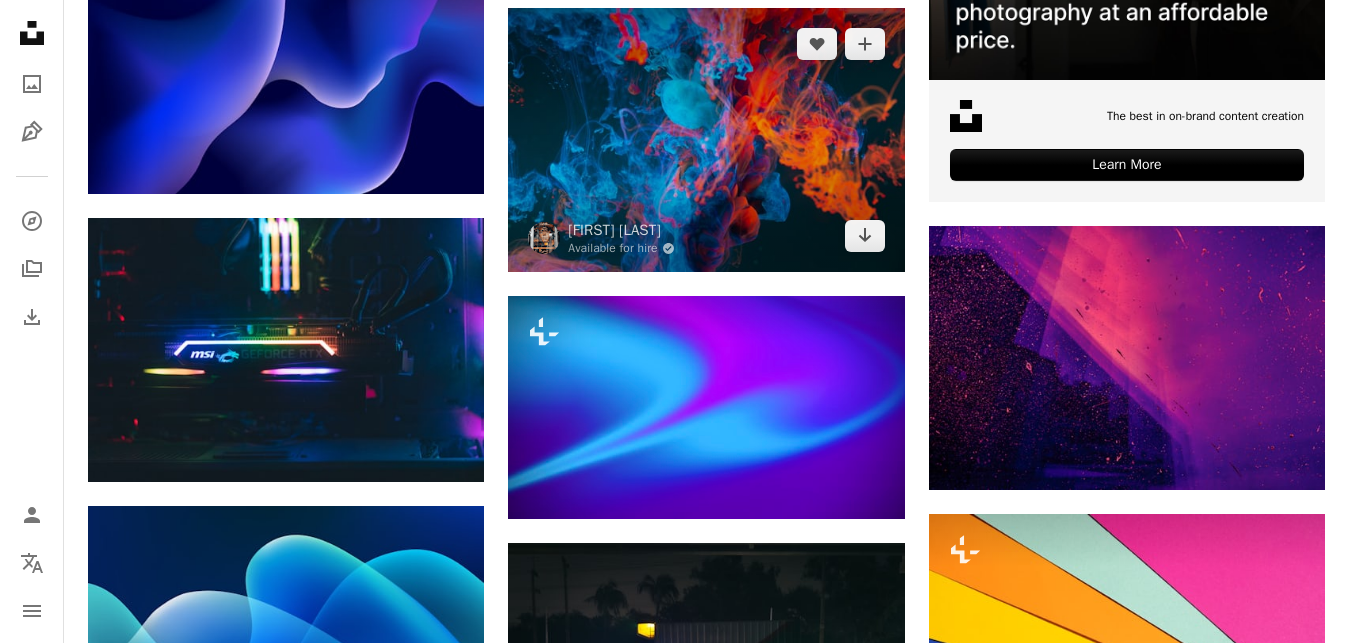 click at bounding box center (706, 140) 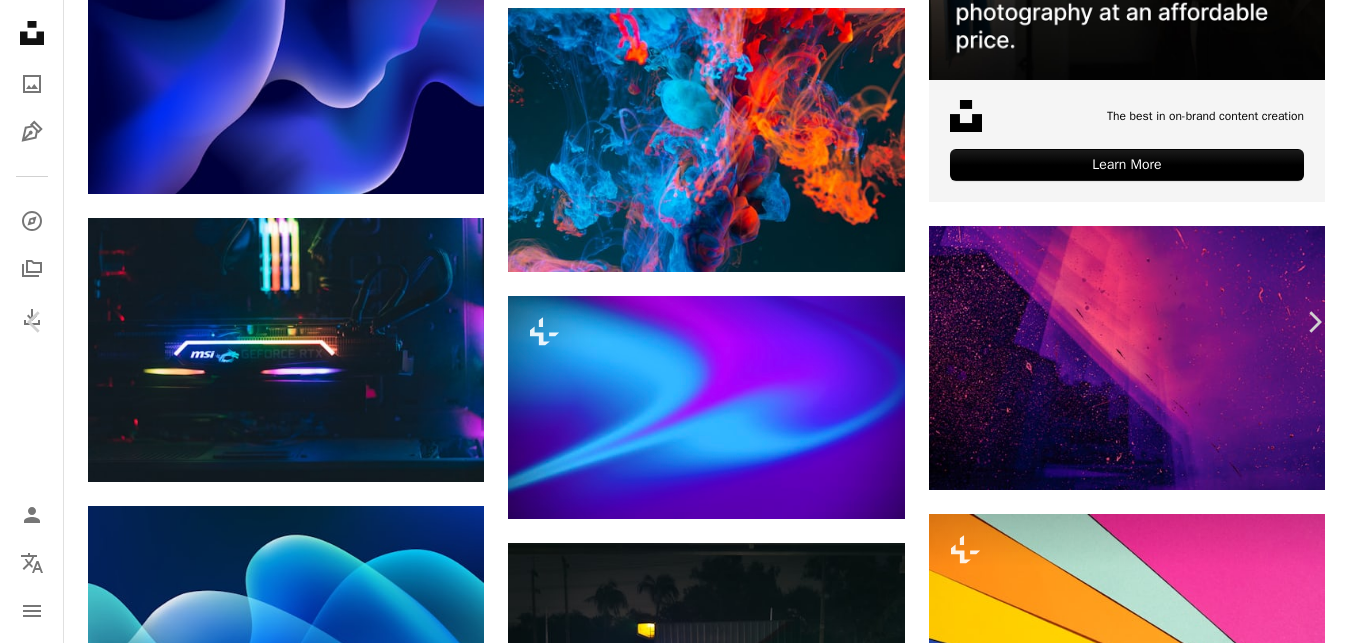 scroll, scrollTop: 9377, scrollLeft: 0, axis: vertical 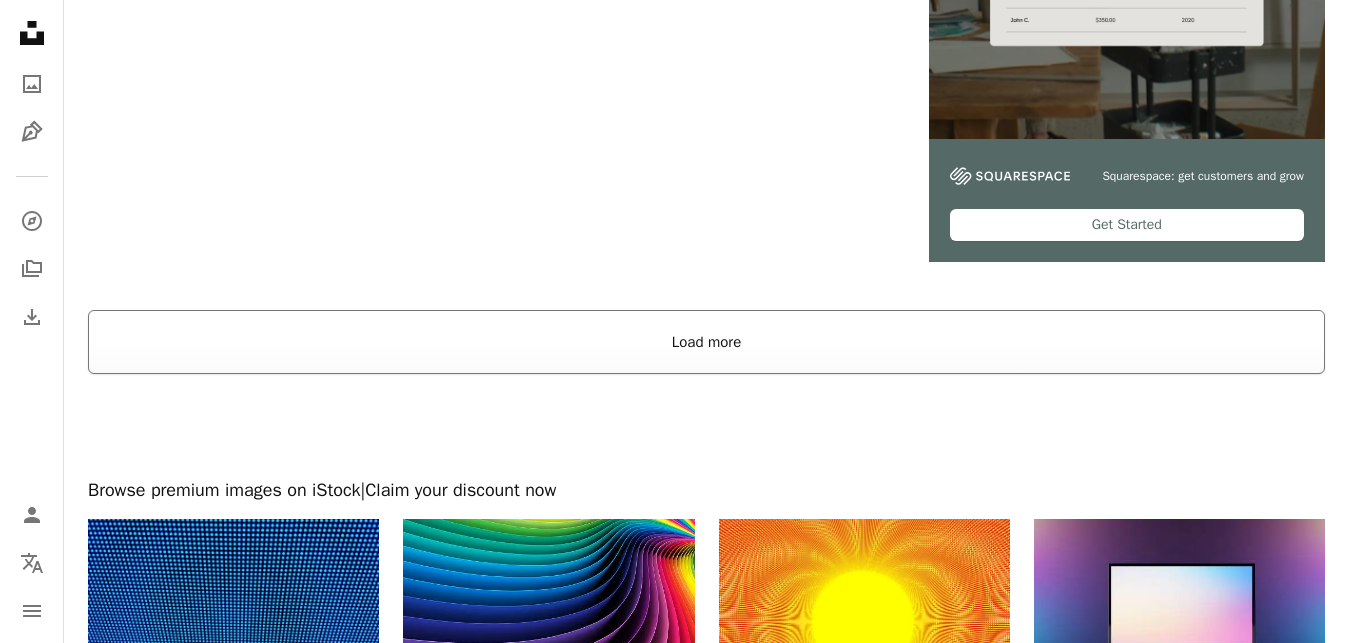click on "Load more" at bounding box center (706, 342) 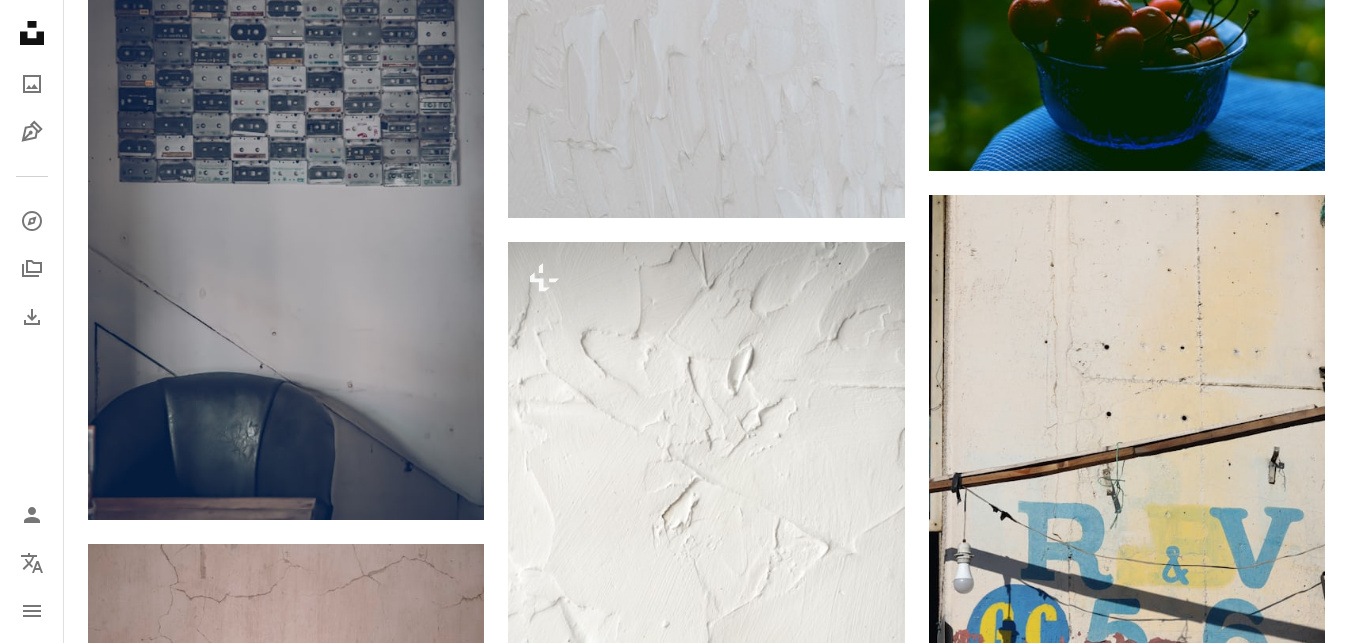 scroll, scrollTop: 21726, scrollLeft: 0, axis: vertical 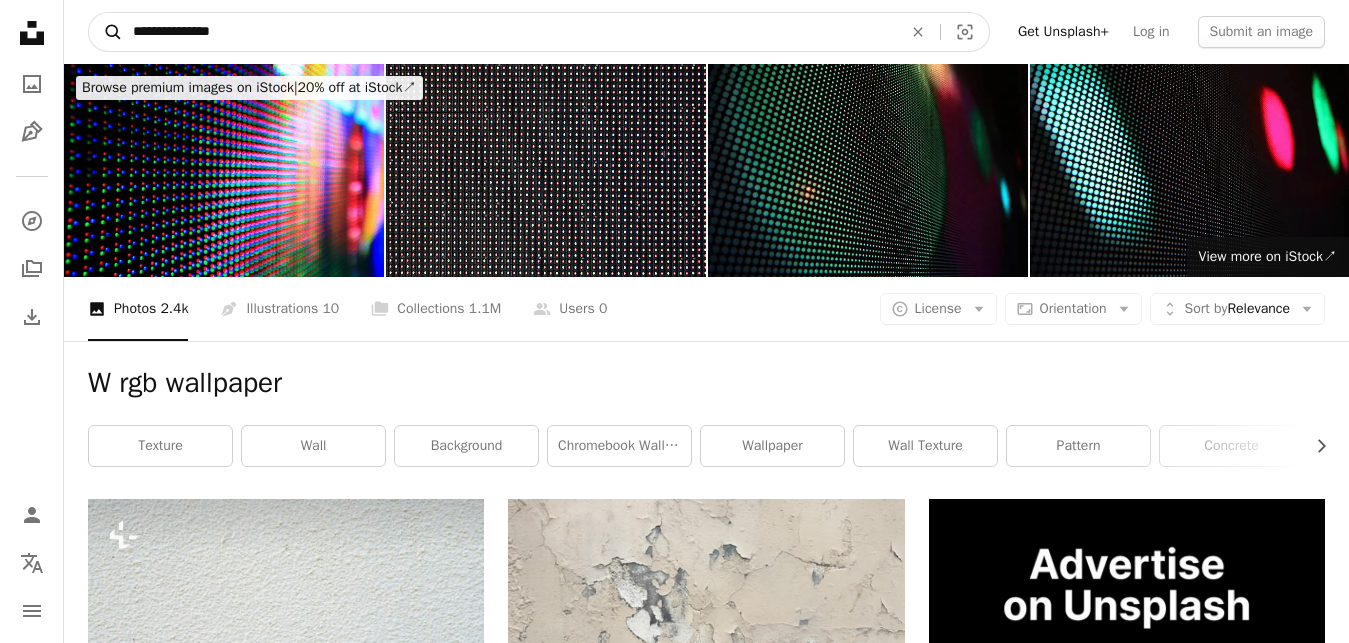 drag, startPoint x: 146, startPoint y: 34, endPoint x: 90, endPoint y: 50, distance: 58.24088 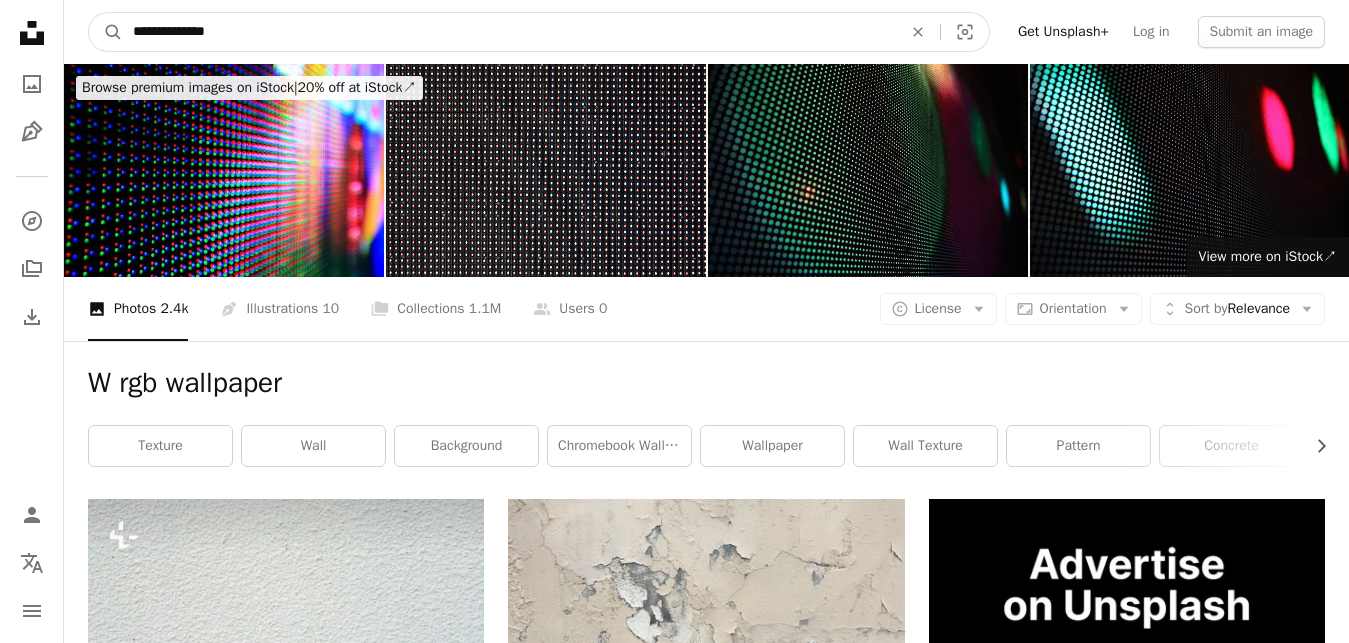 type on "**********" 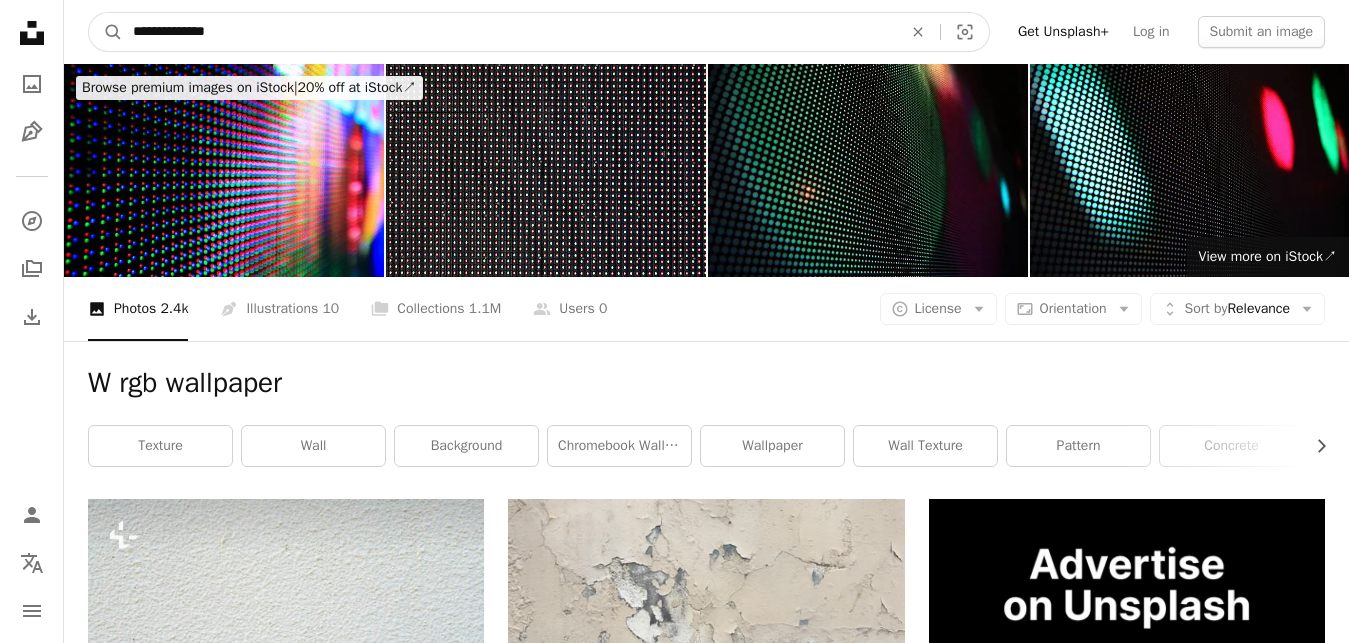click on "**********" at bounding box center [509, 32] 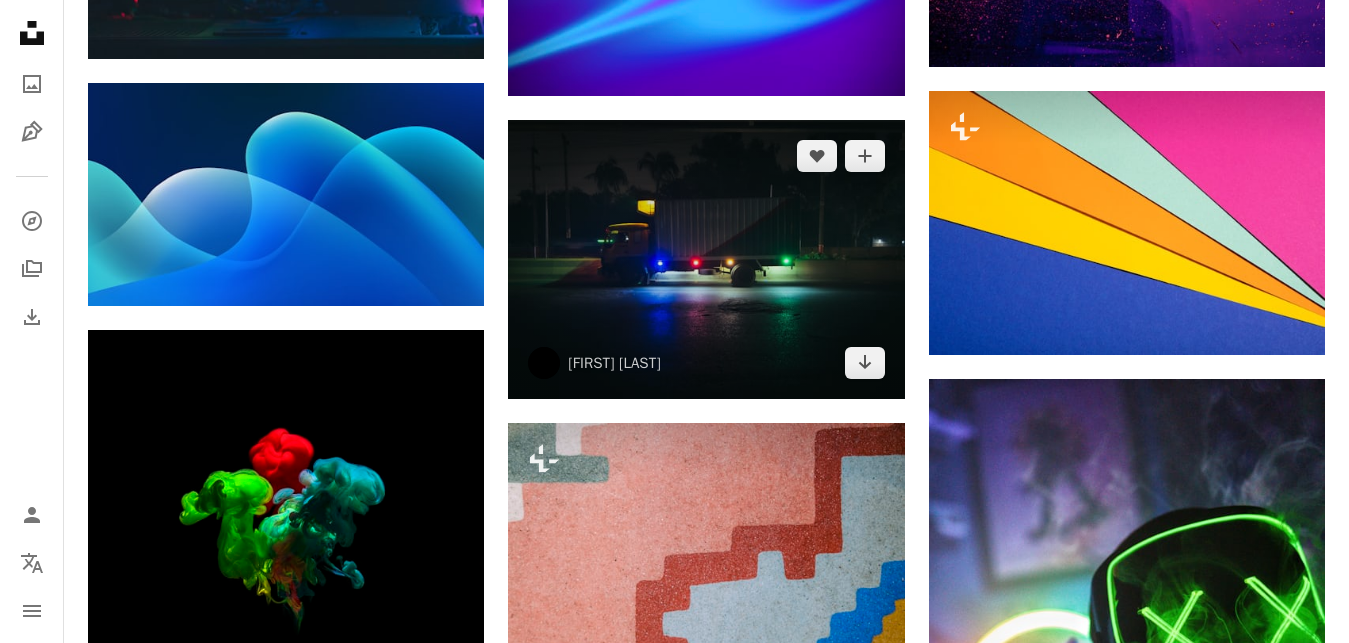 scroll, scrollTop: 1020, scrollLeft: 0, axis: vertical 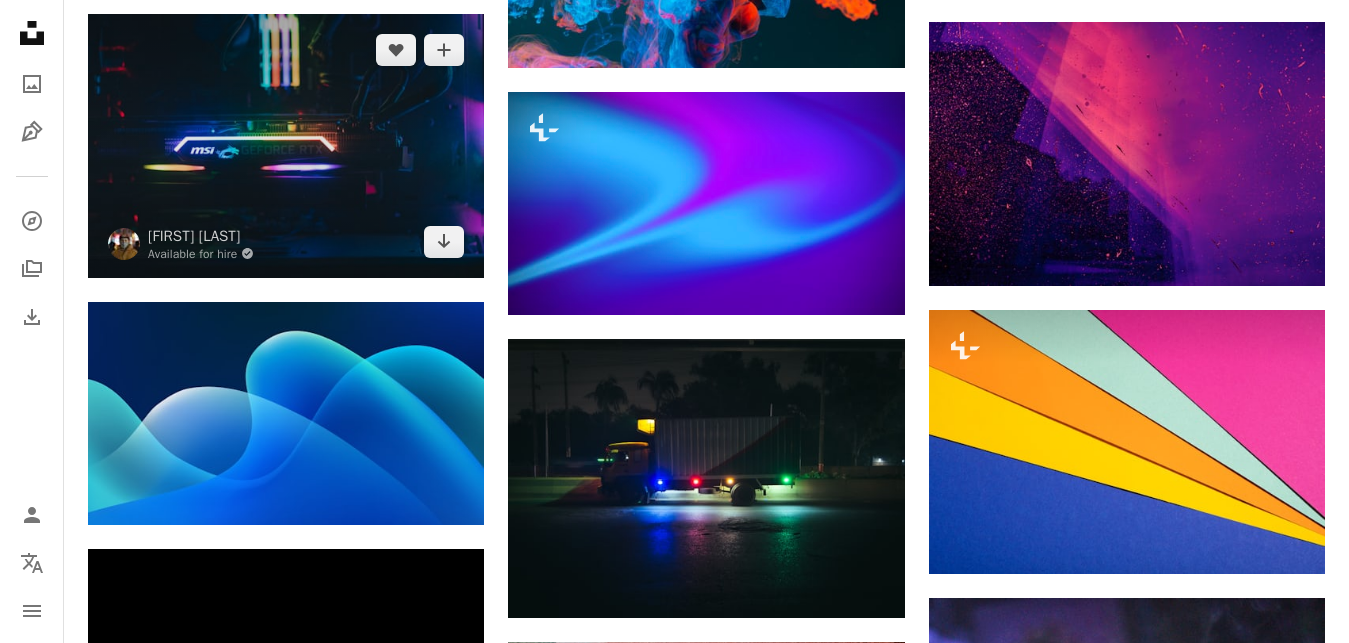 click at bounding box center (286, 146) 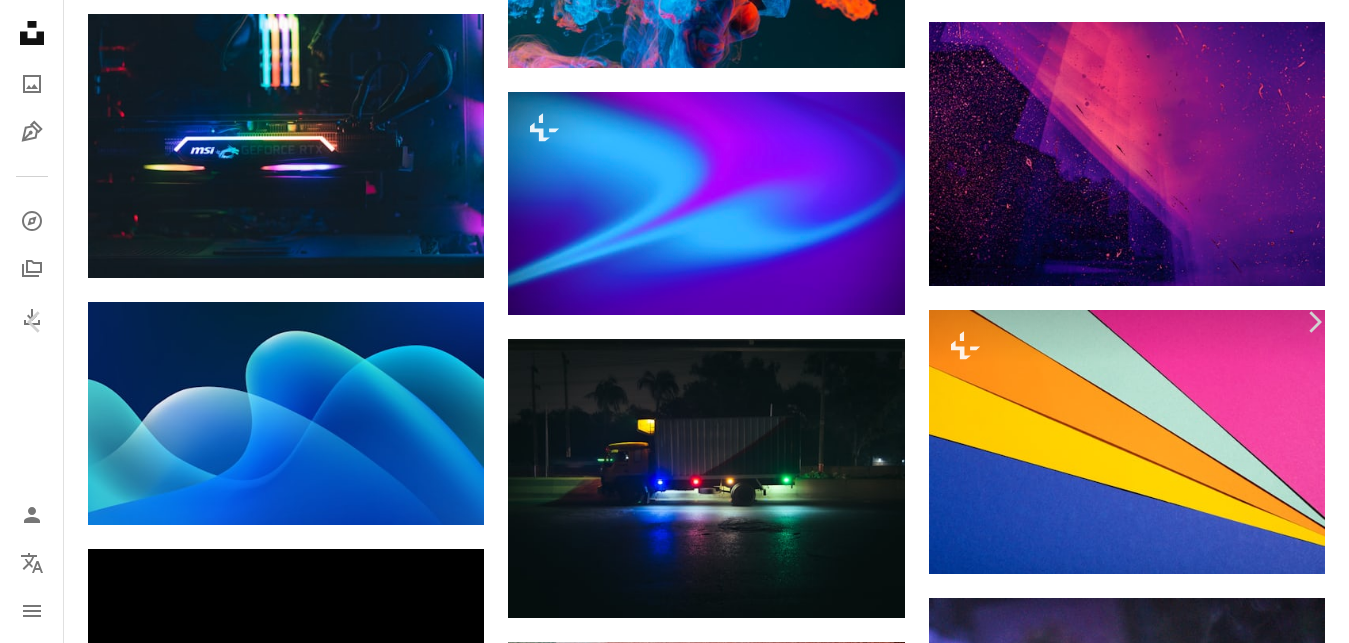 scroll, scrollTop: 8521, scrollLeft: 0, axis: vertical 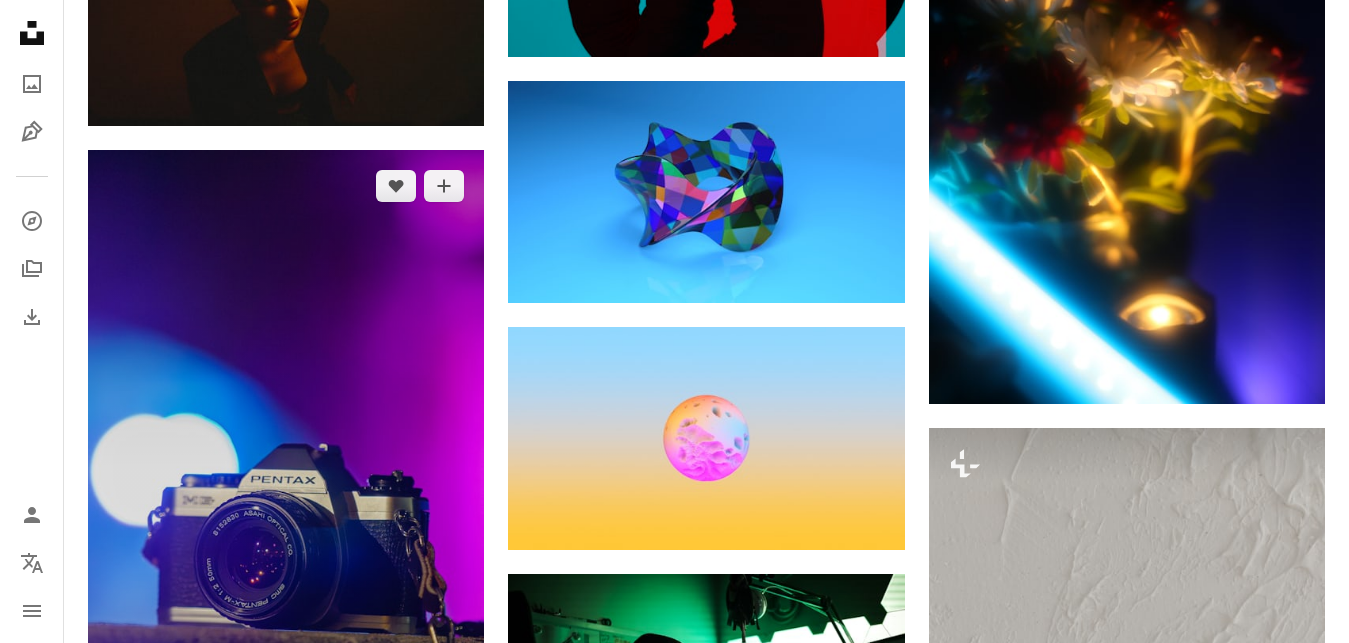 click at bounding box center [286, 502] 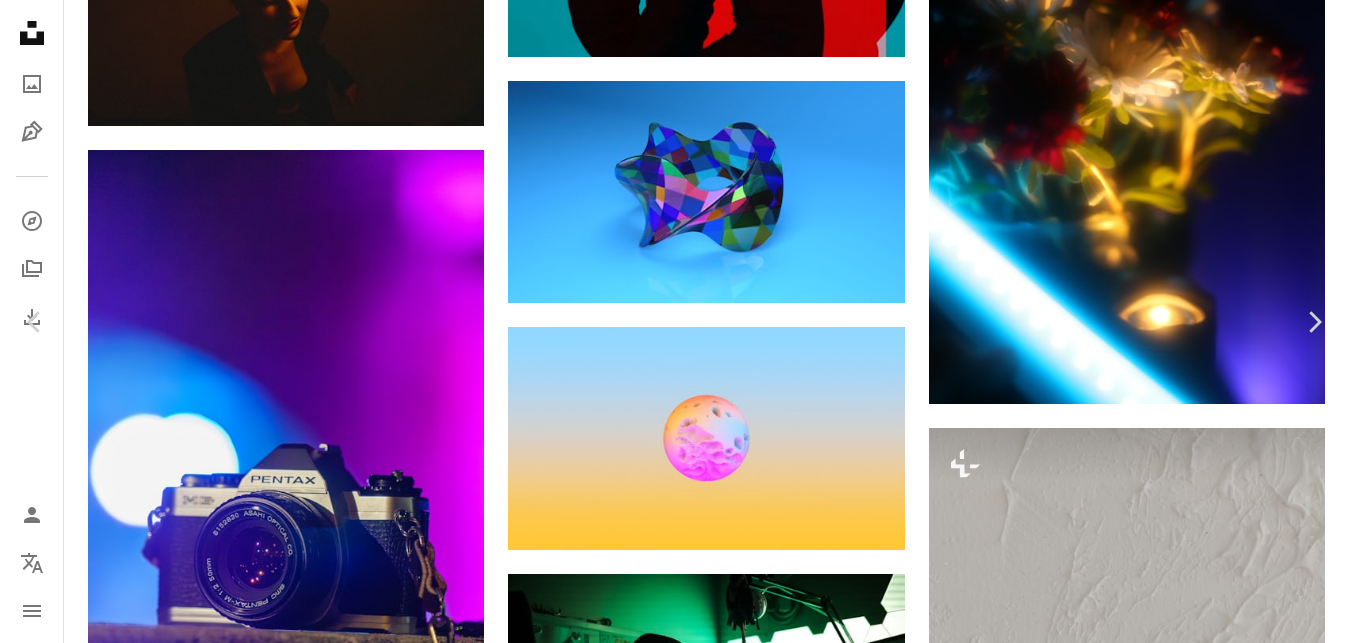 scroll, scrollTop: 5962, scrollLeft: 0, axis: vertical 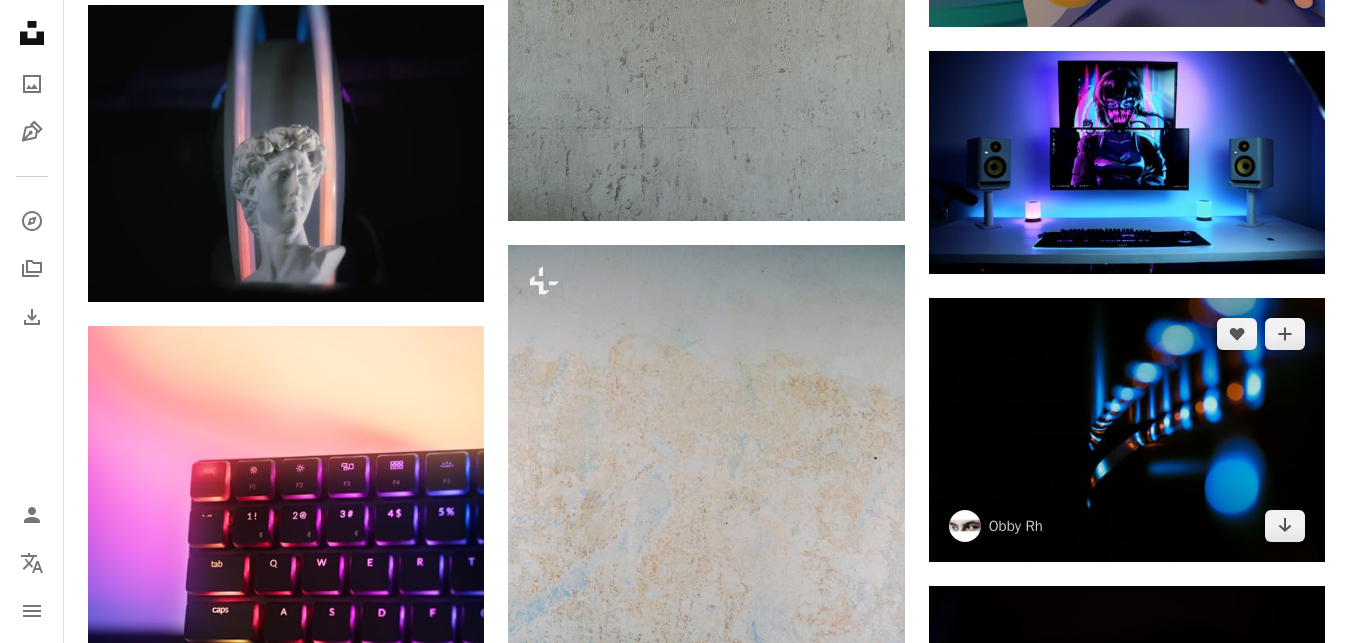 click at bounding box center [1127, 430] 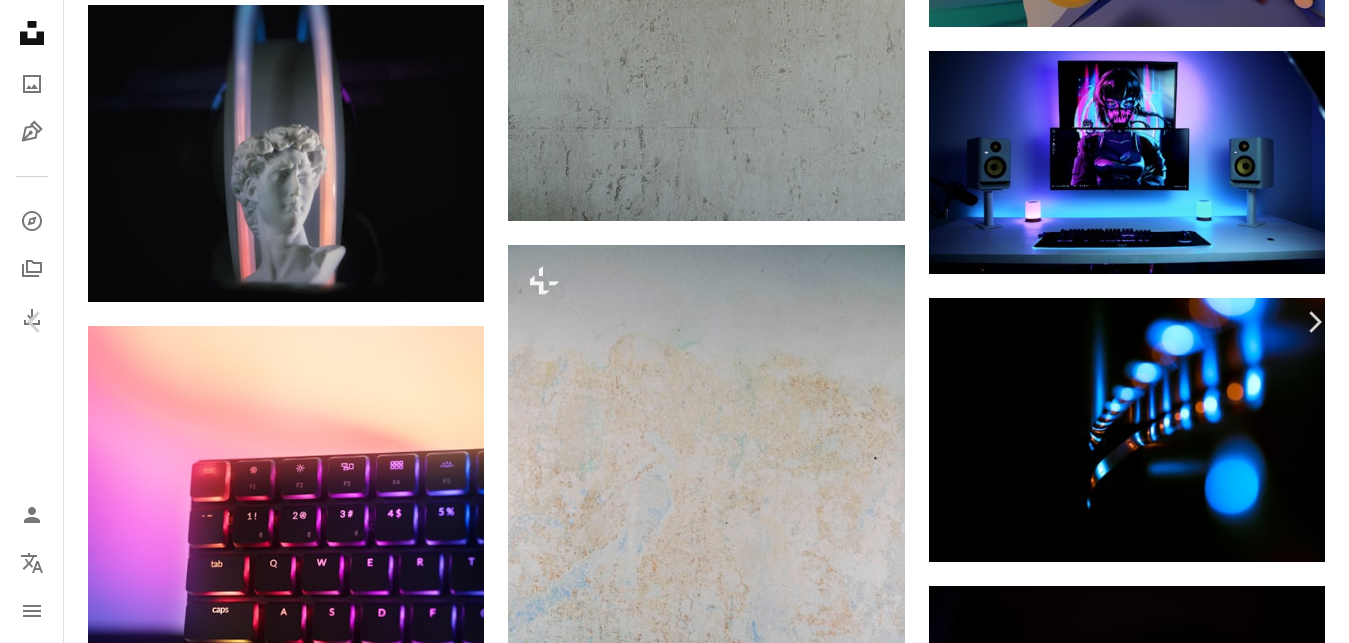 scroll, scrollTop: 5254, scrollLeft: 0, axis: vertical 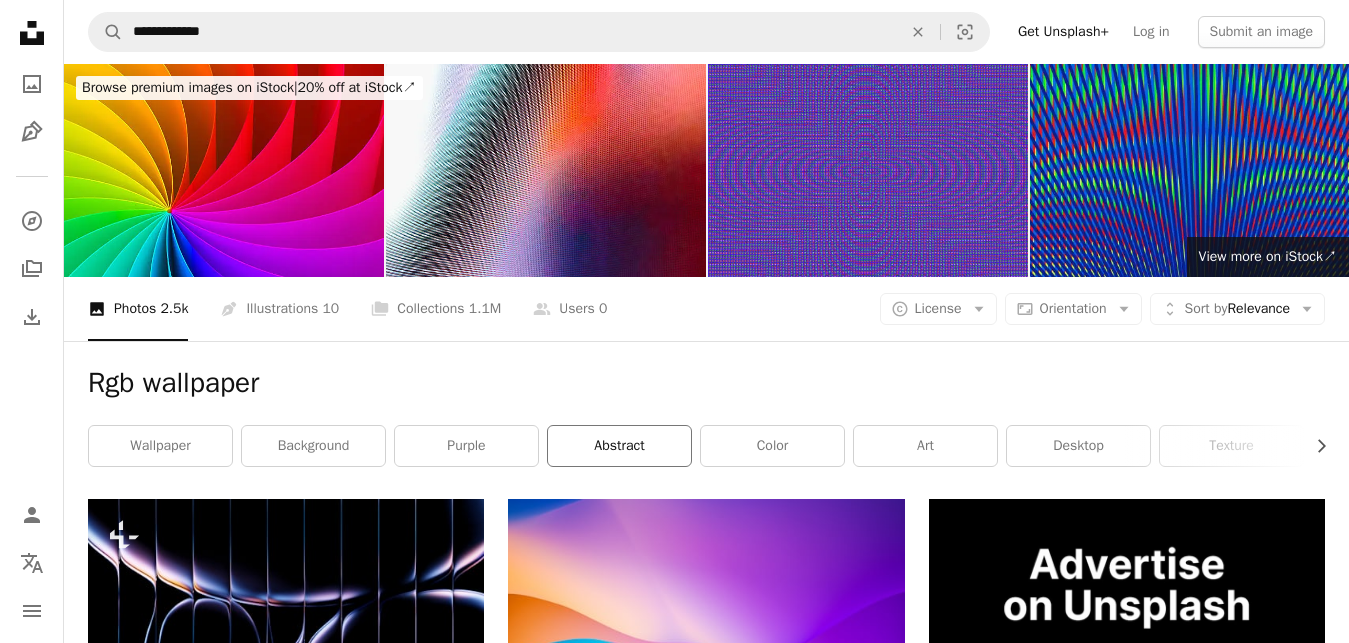 click on "abstract" at bounding box center (619, 446) 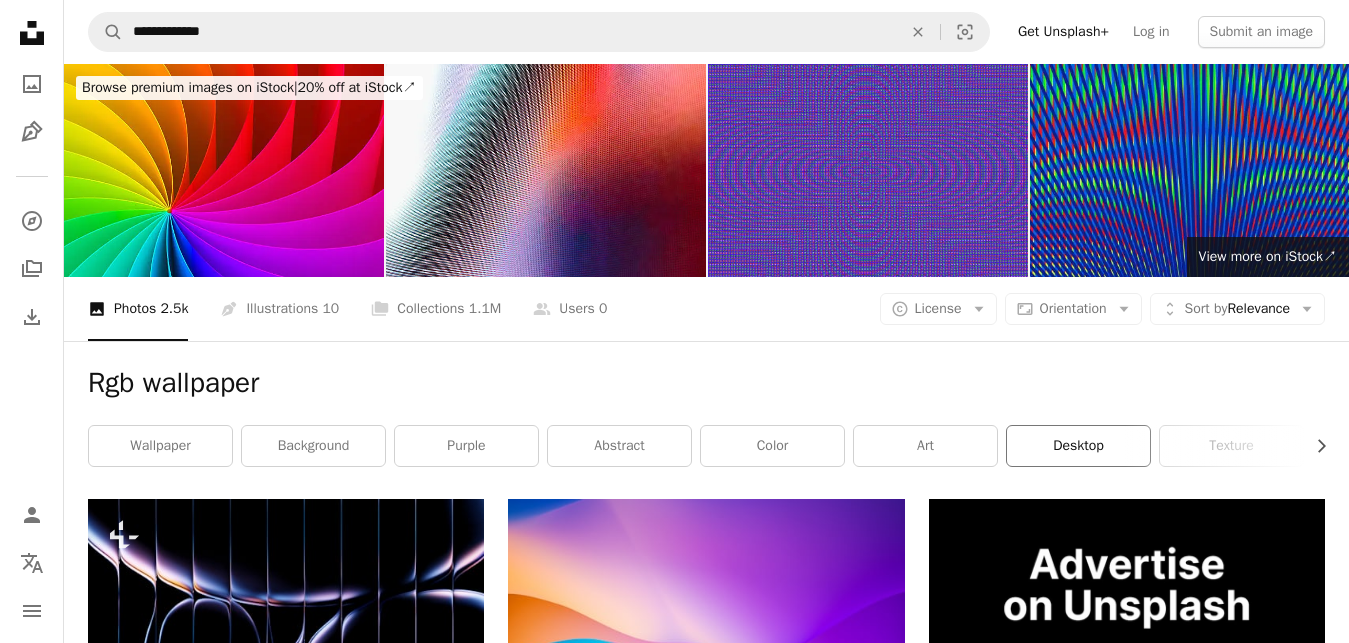 click on "desktop" at bounding box center [1078, 446] 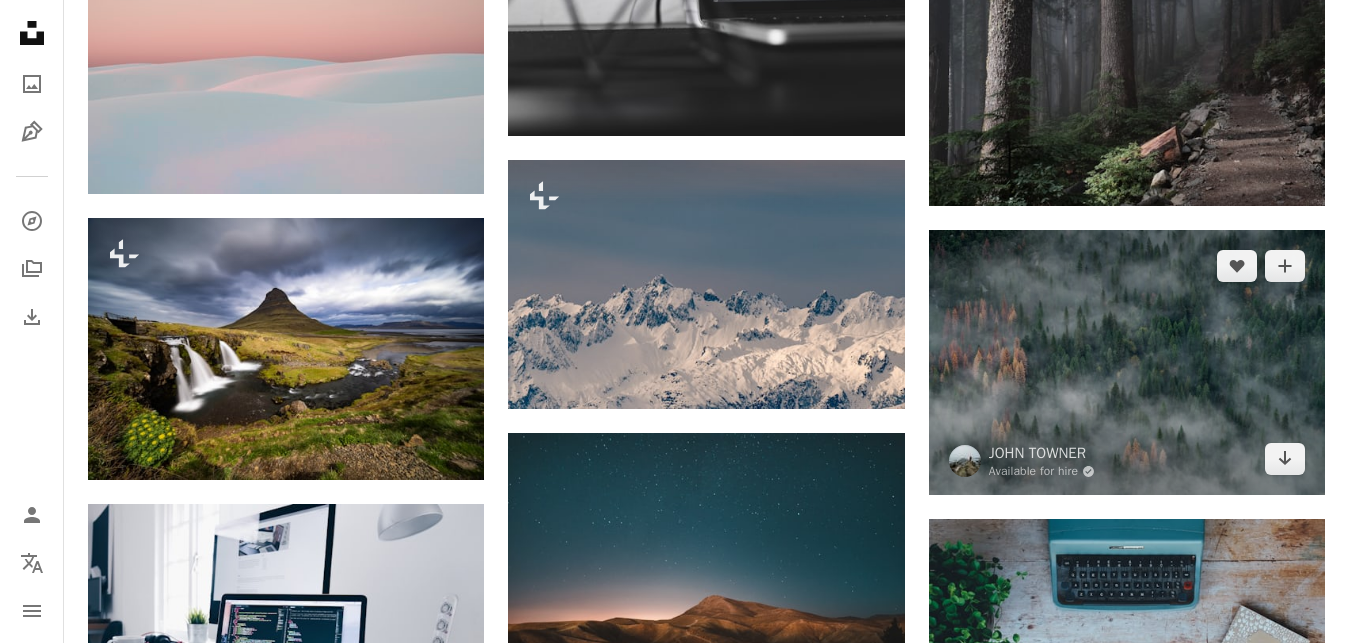 scroll, scrollTop: 5202, scrollLeft: 0, axis: vertical 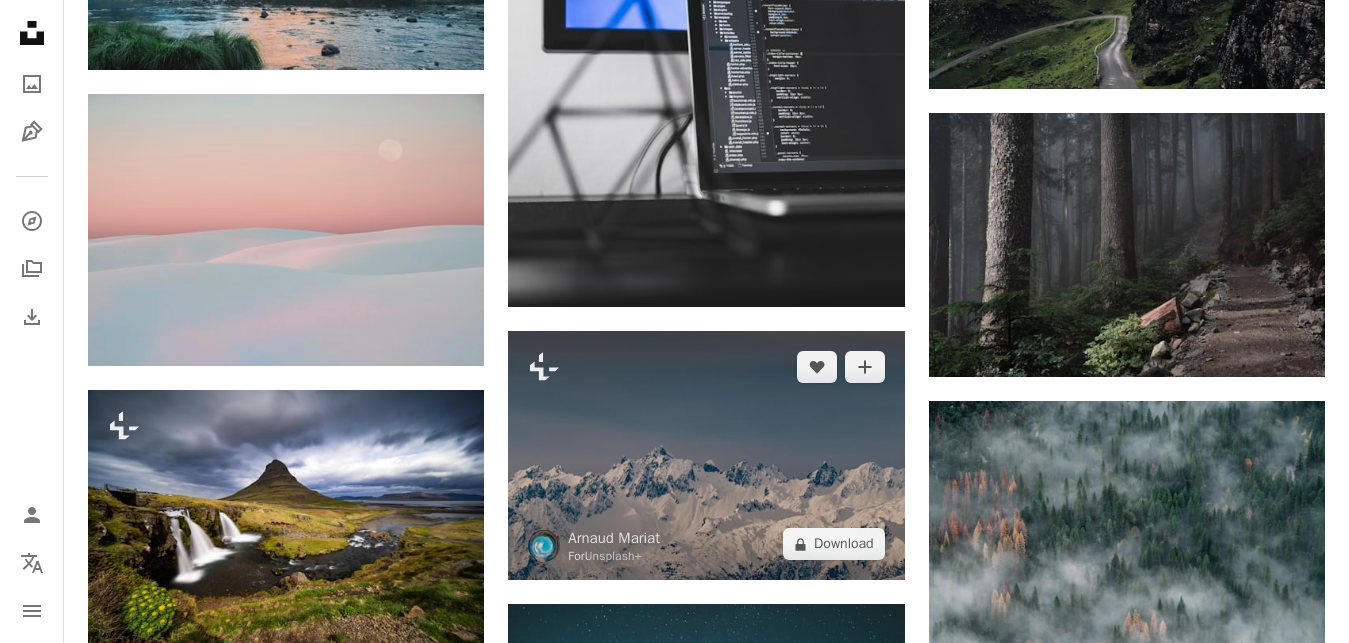 click at bounding box center [706, 455] 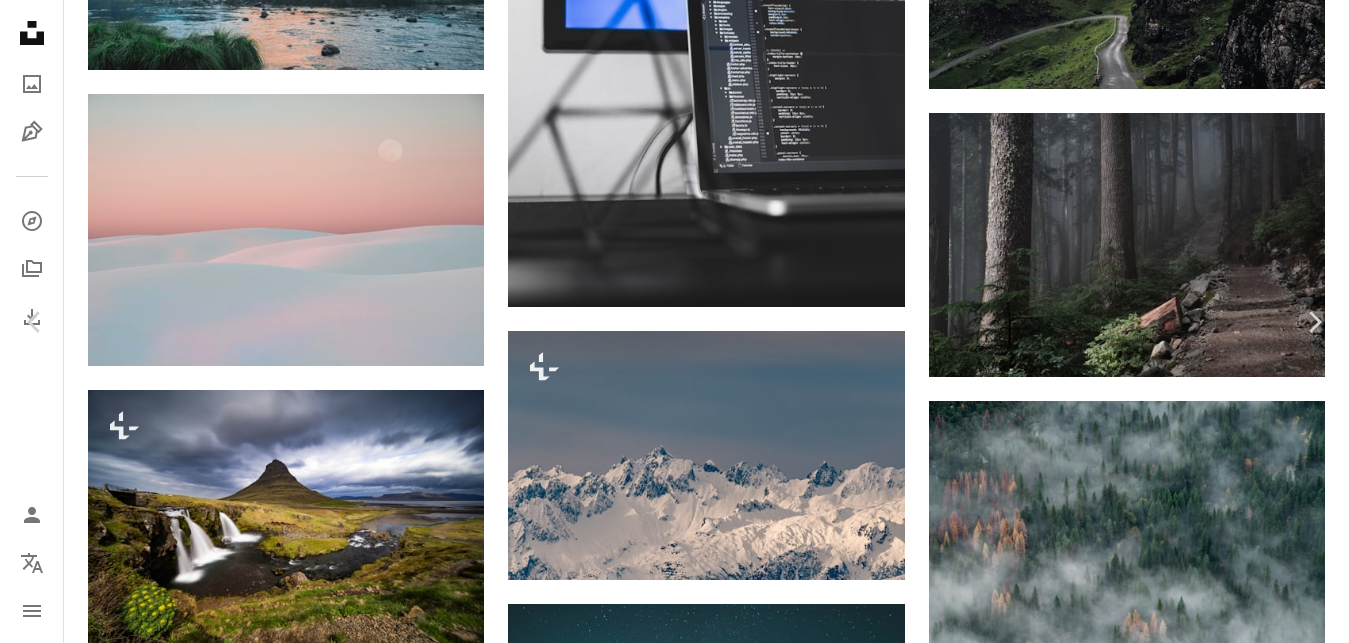 scroll, scrollTop: 1200, scrollLeft: 0, axis: vertical 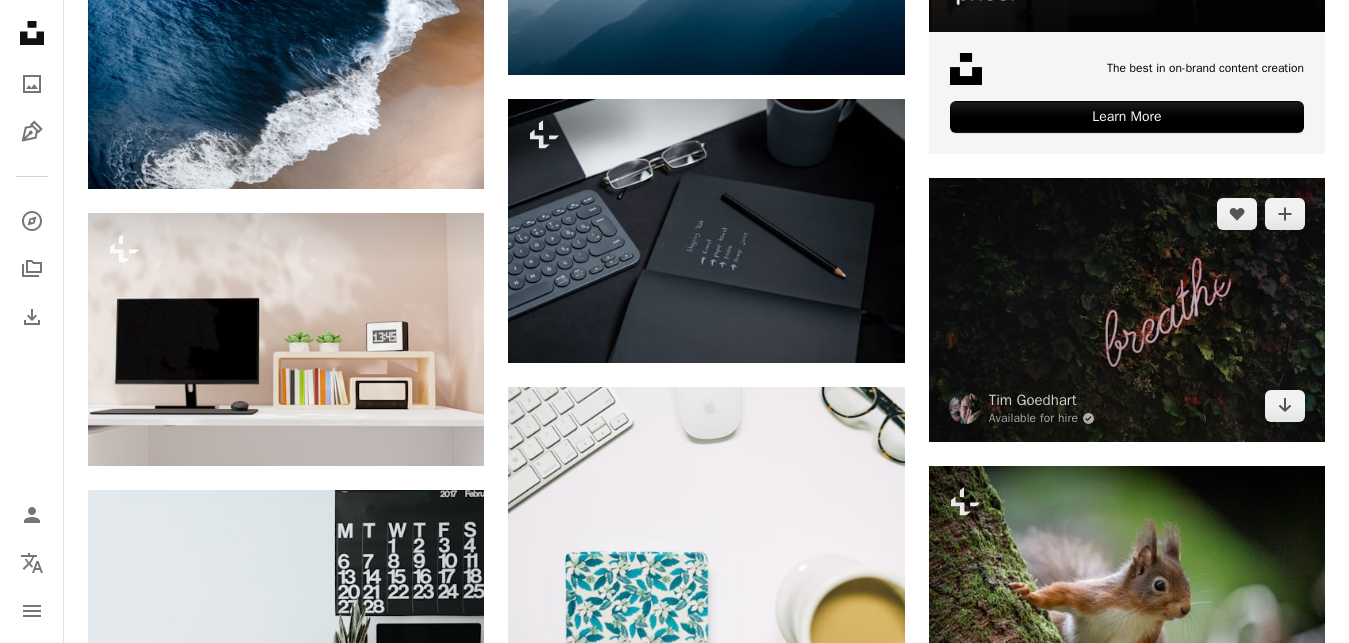 click at bounding box center [1127, 310] 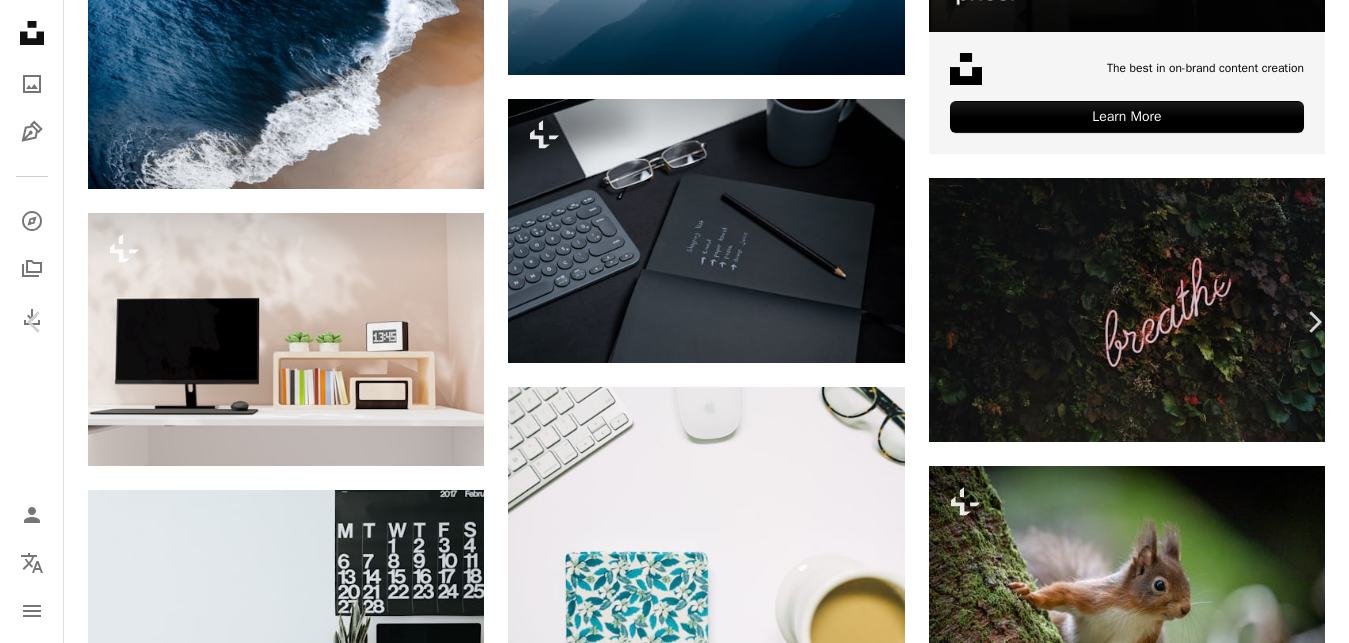 scroll, scrollTop: 896, scrollLeft: 0, axis: vertical 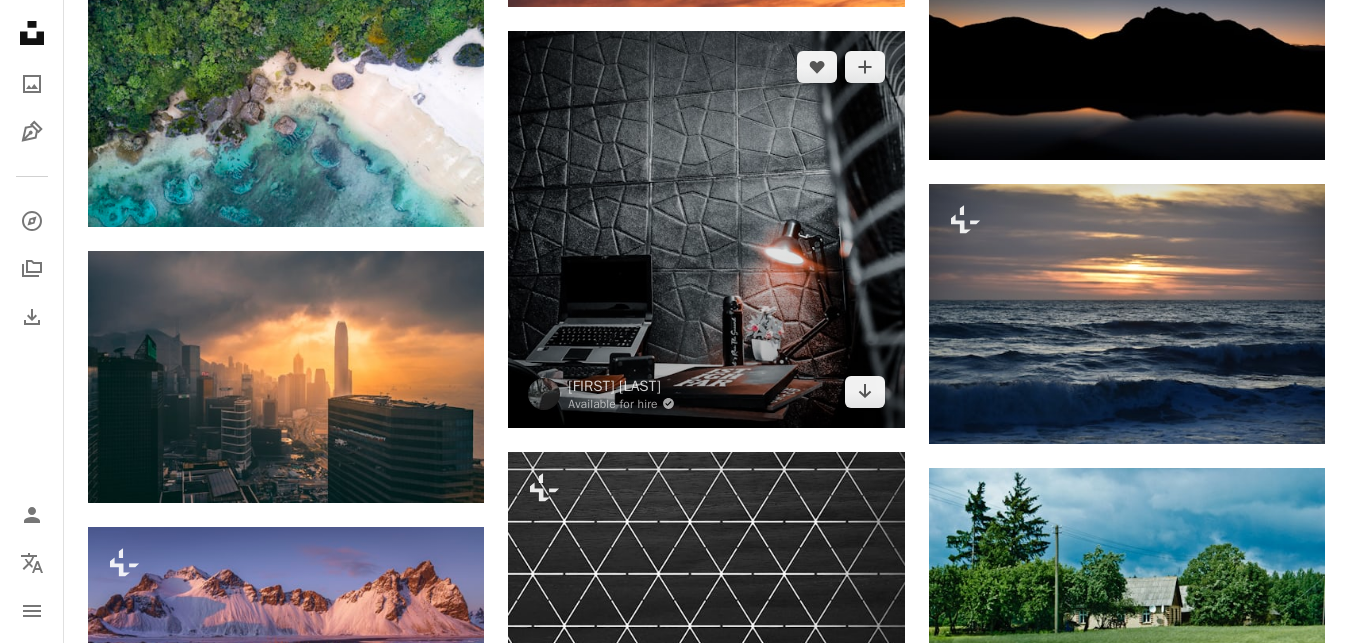 click at bounding box center (706, 229) 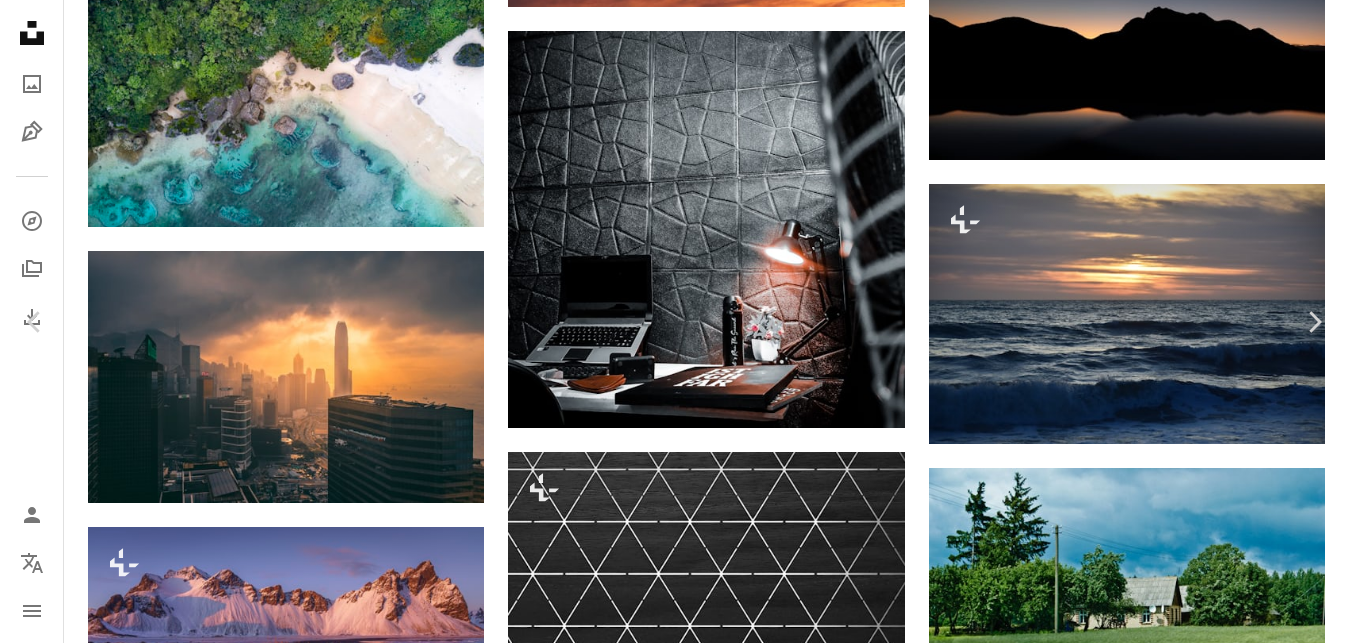 scroll, scrollTop: 240, scrollLeft: 0, axis: vertical 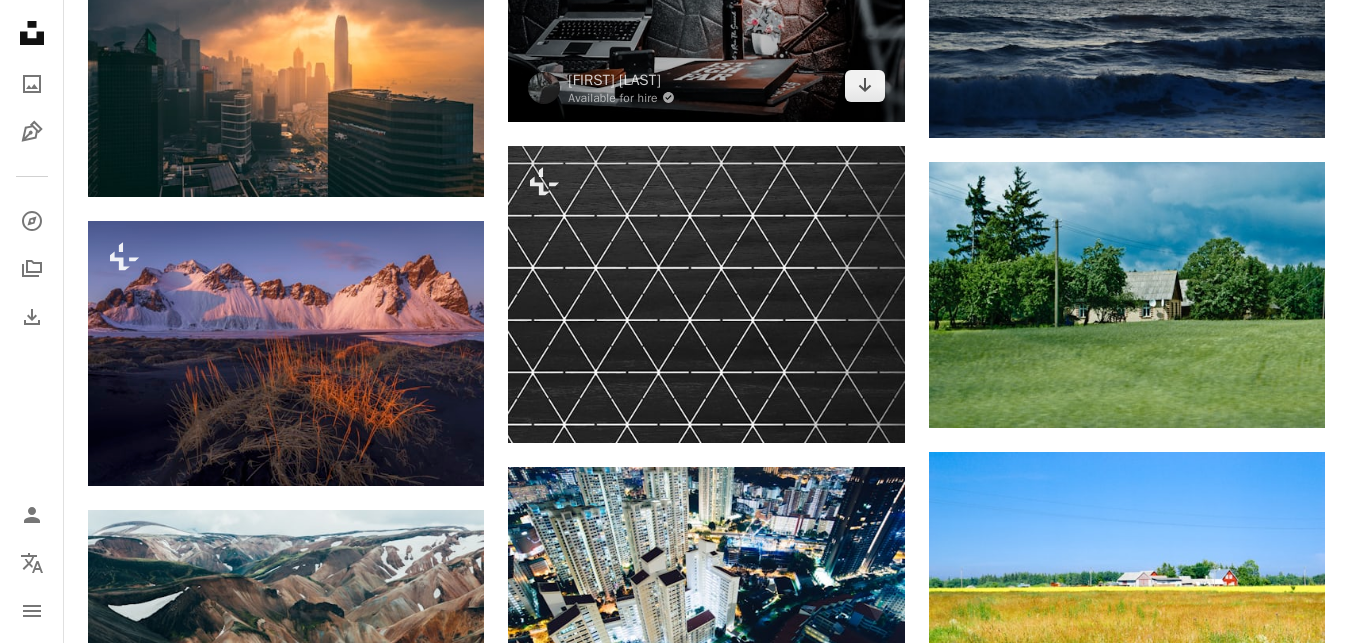 click at bounding box center (706, -77) 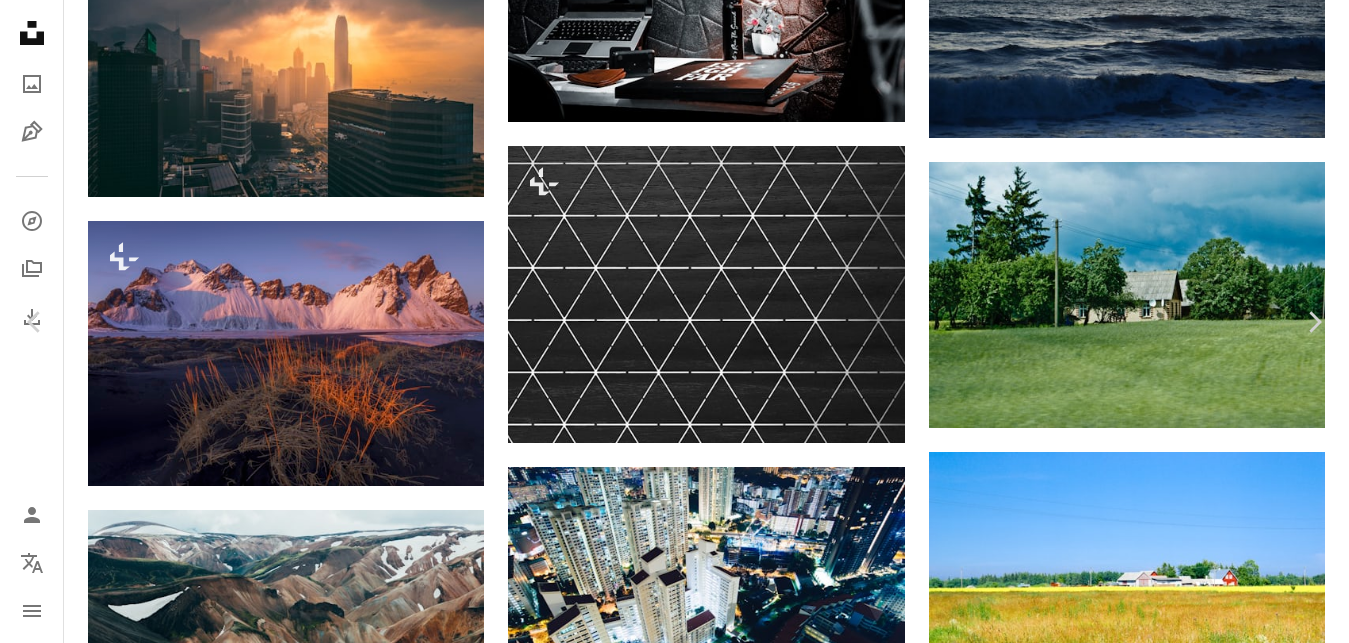 scroll, scrollTop: 5760, scrollLeft: 0, axis: vertical 